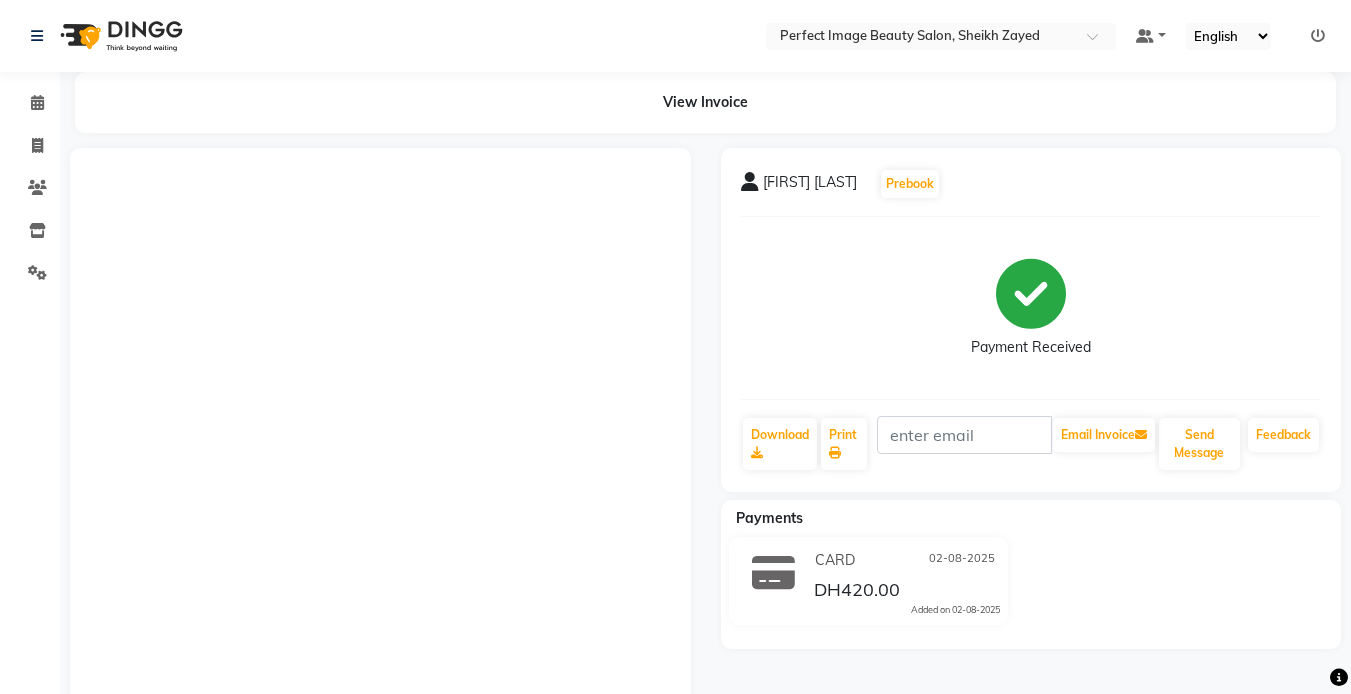 scroll, scrollTop: 0, scrollLeft: 0, axis: both 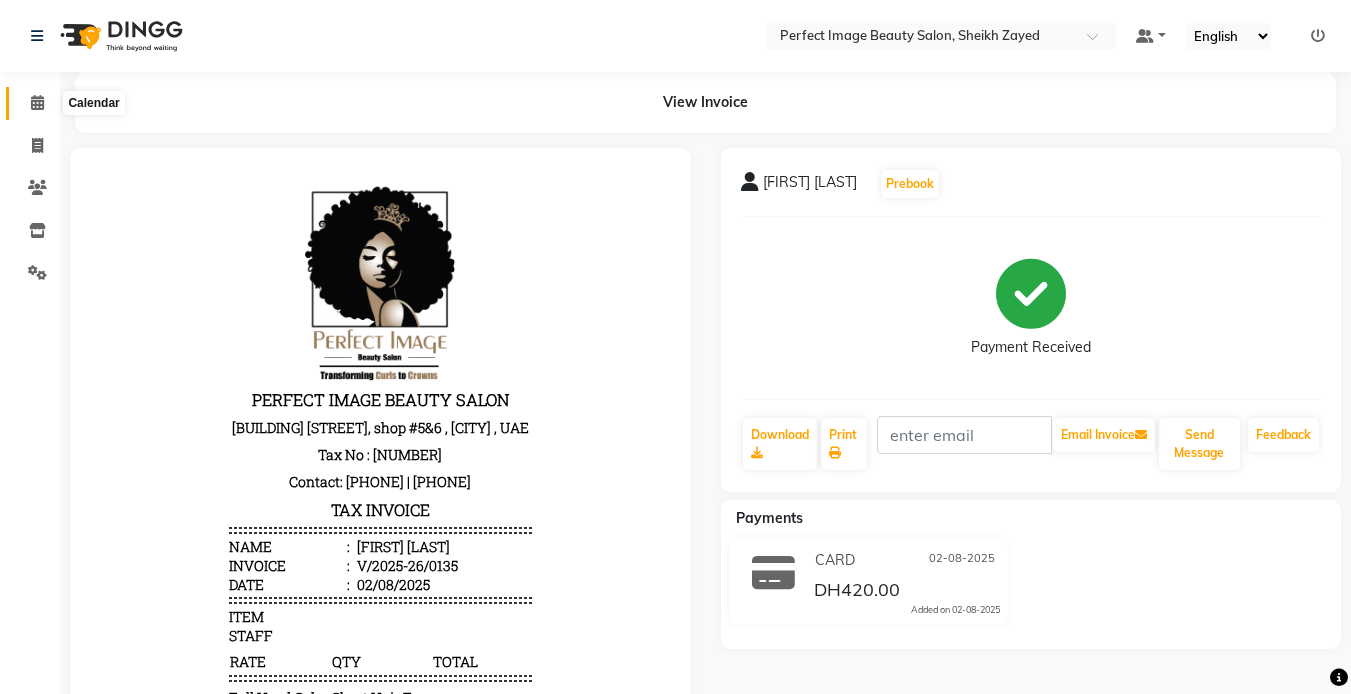 click 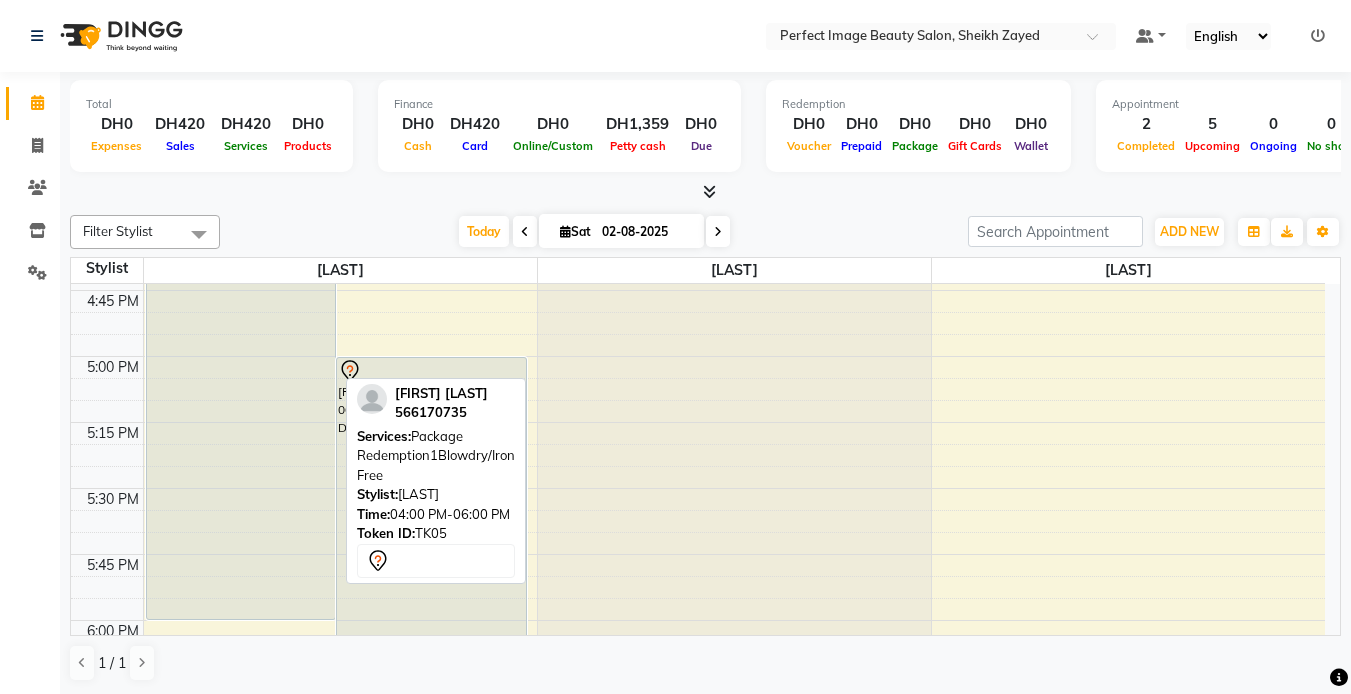 scroll, scrollTop: 2041, scrollLeft: 0, axis: vertical 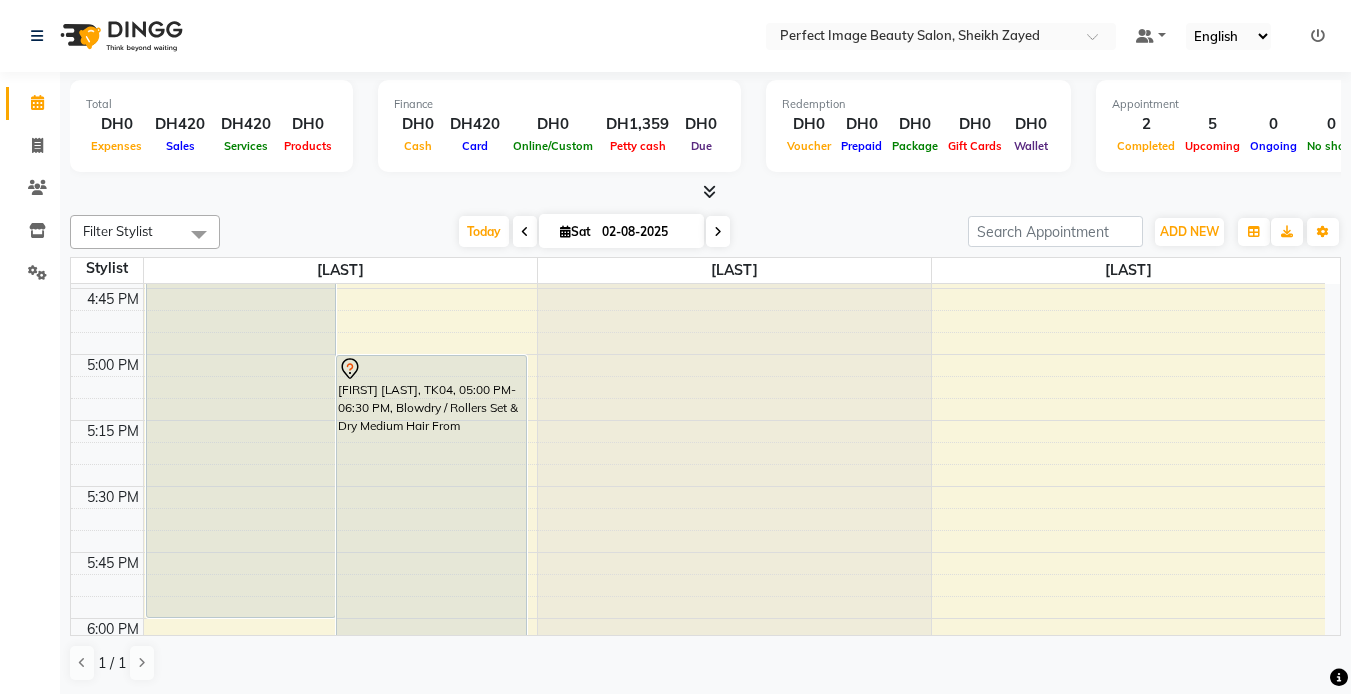 click at bounding box center [718, 232] 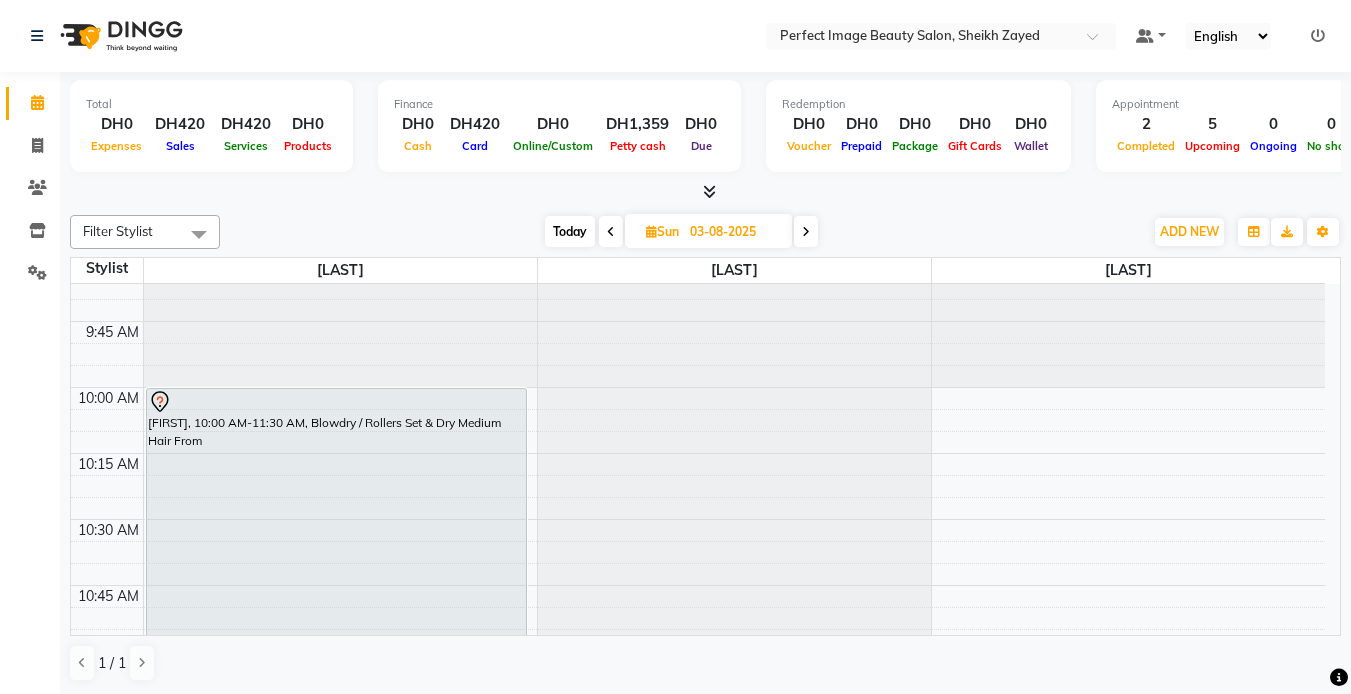 scroll, scrollTop: 0, scrollLeft: 0, axis: both 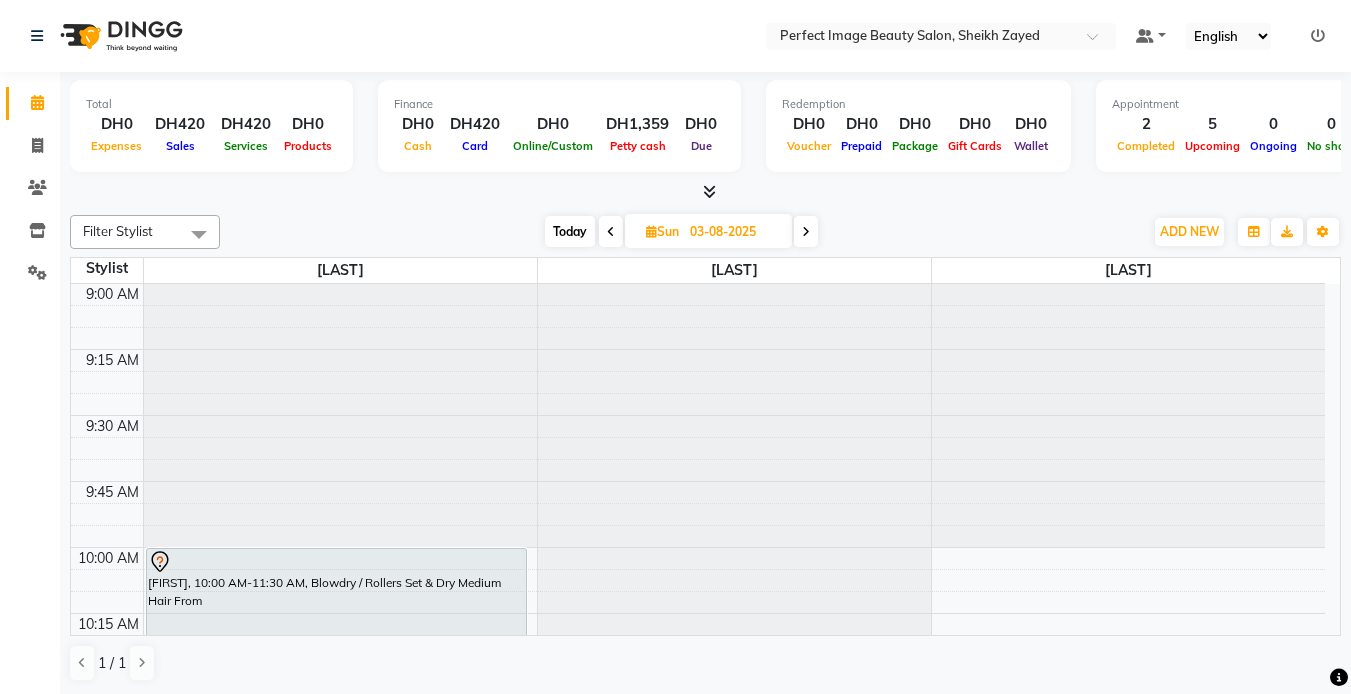 click on "Today" at bounding box center (570, 231) 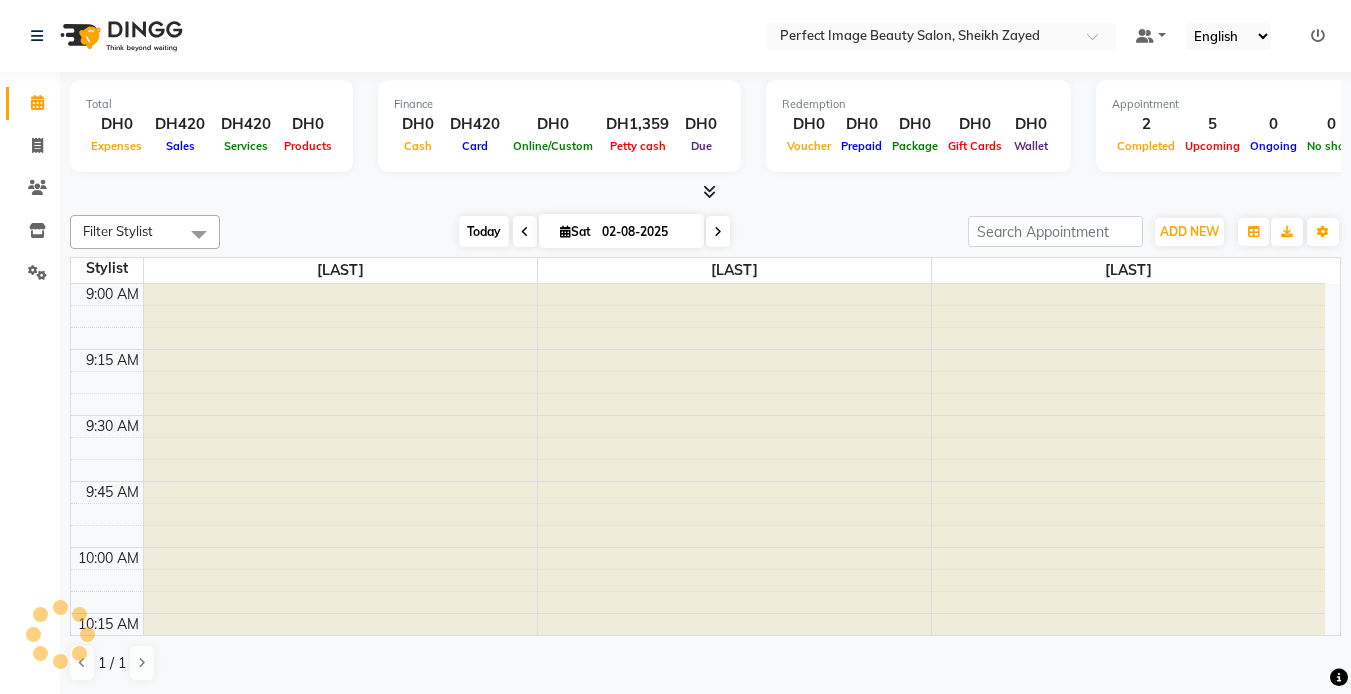 scroll, scrollTop: 1057, scrollLeft: 0, axis: vertical 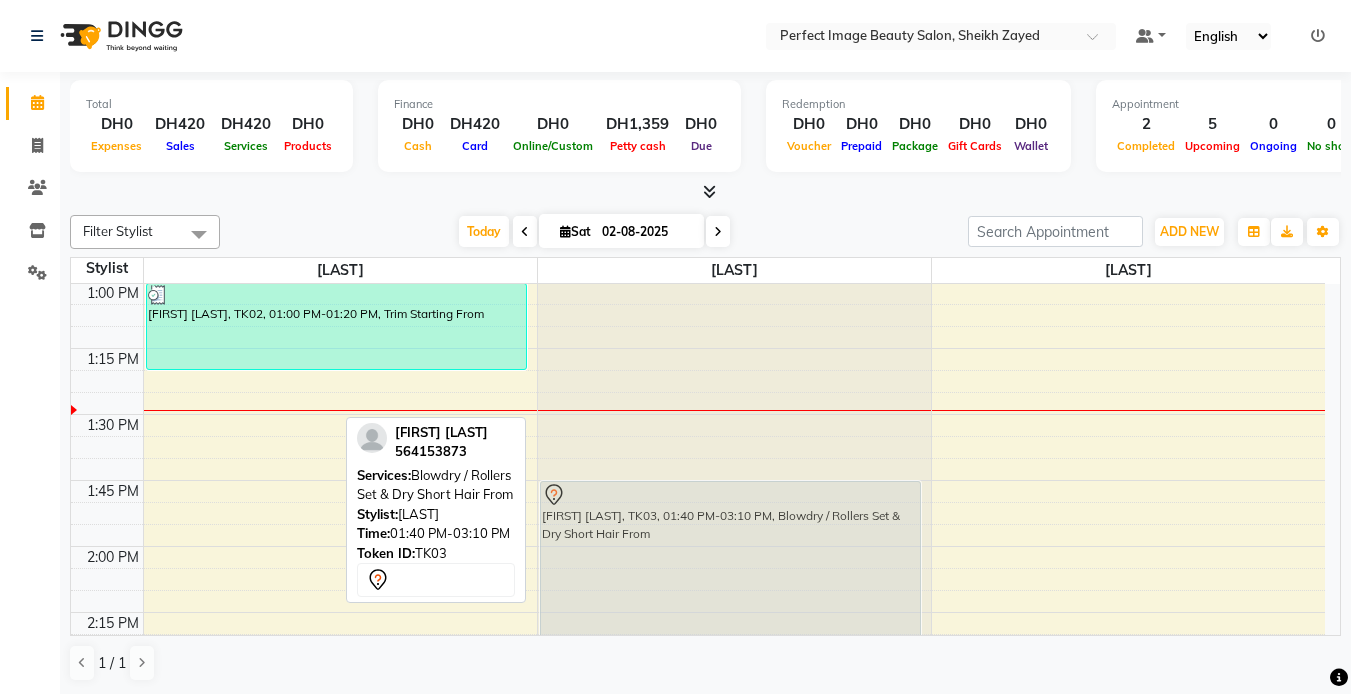 drag, startPoint x: 272, startPoint y: 521, endPoint x: 859, endPoint y: 549, distance: 587.6674 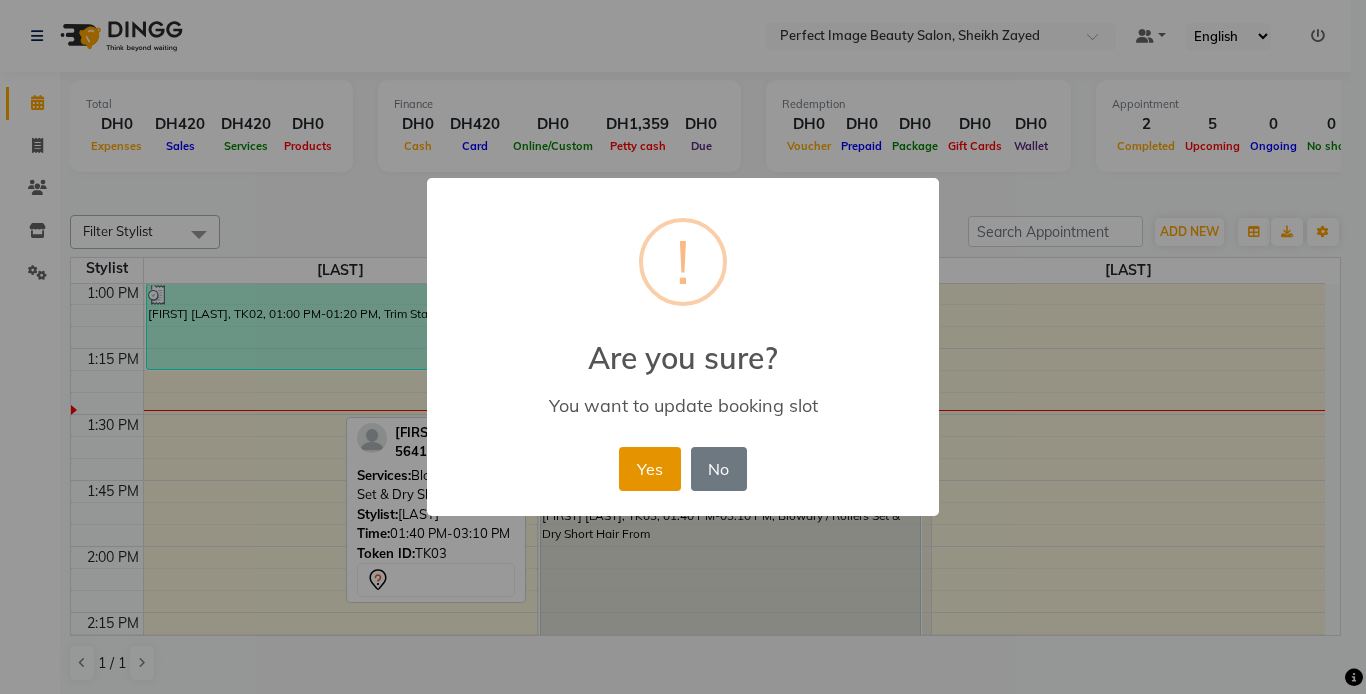 click on "Yes" at bounding box center [649, 469] 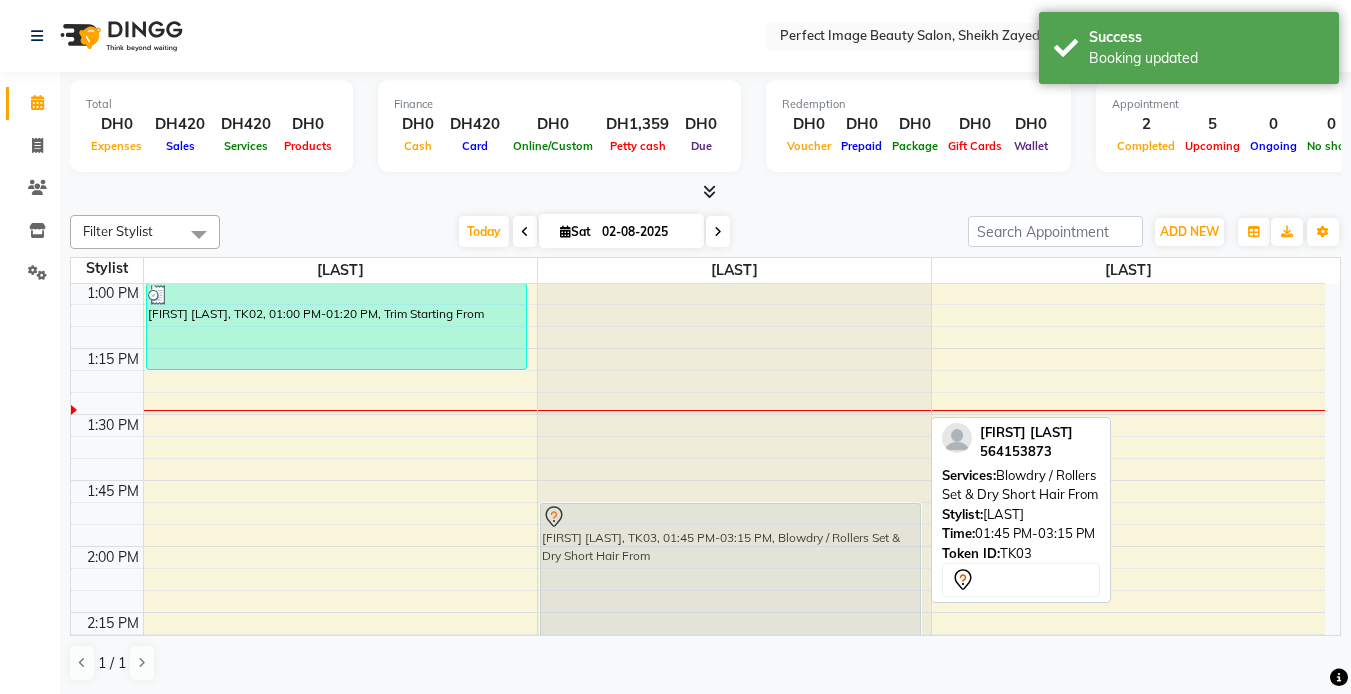 drag, startPoint x: 683, startPoint y: 539, endPoint x: 704, endPoint y: 560, distance: 29.698484 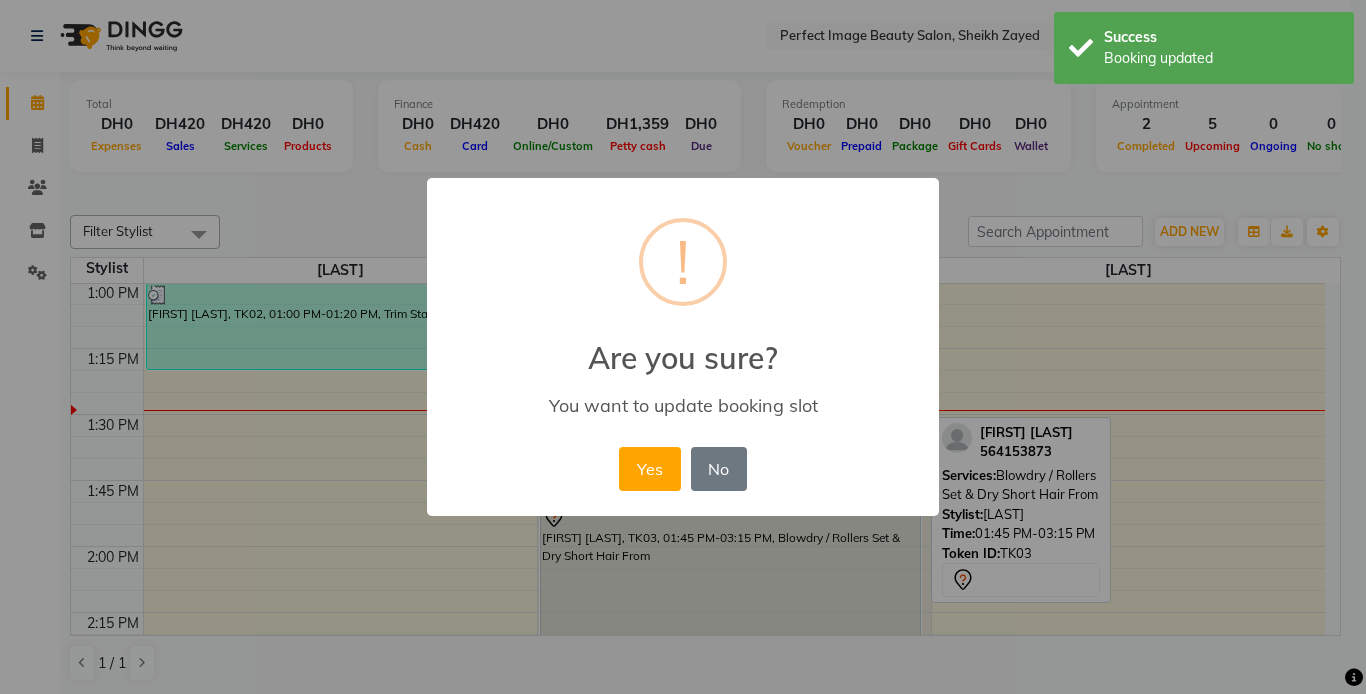 click on "× ! Are you sure? You want to update booking slot Yes No No" at bounding box center [683, 347] 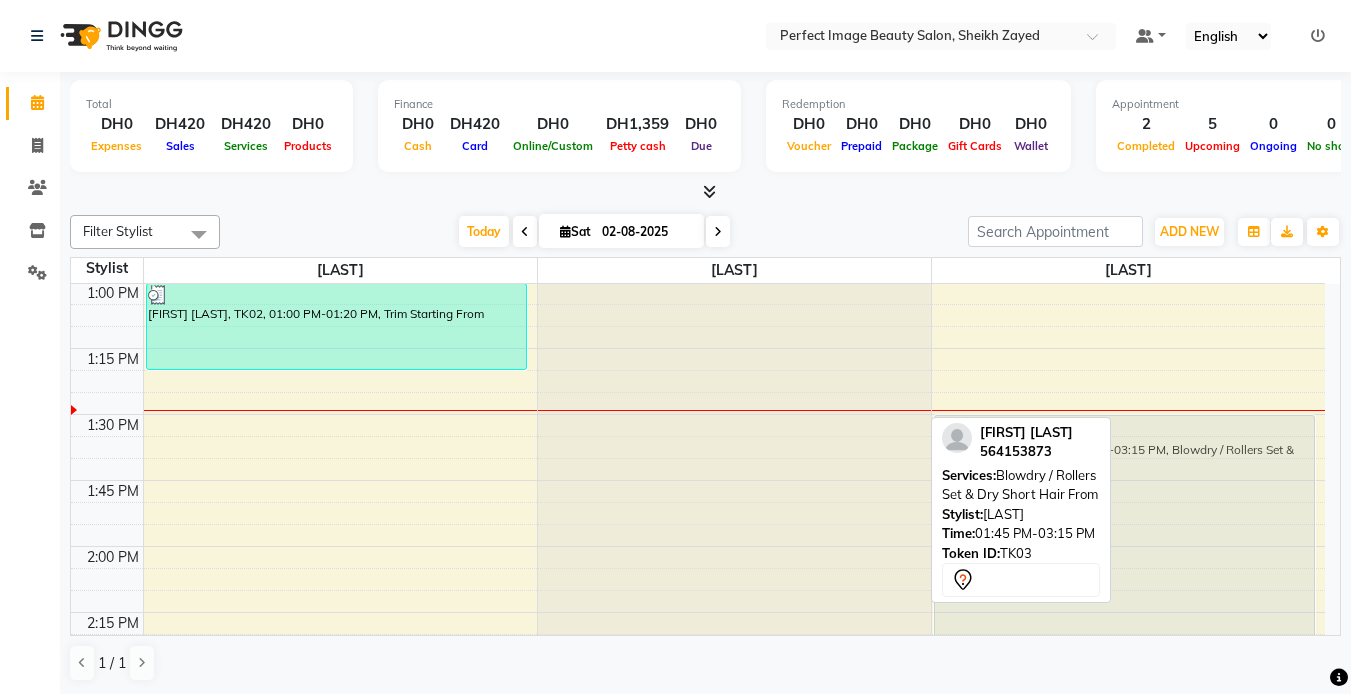 drag, startPoint x: 732, startPoint y: 545, endPoint x: 1043, endPoint y: 481, distance: 317.51694 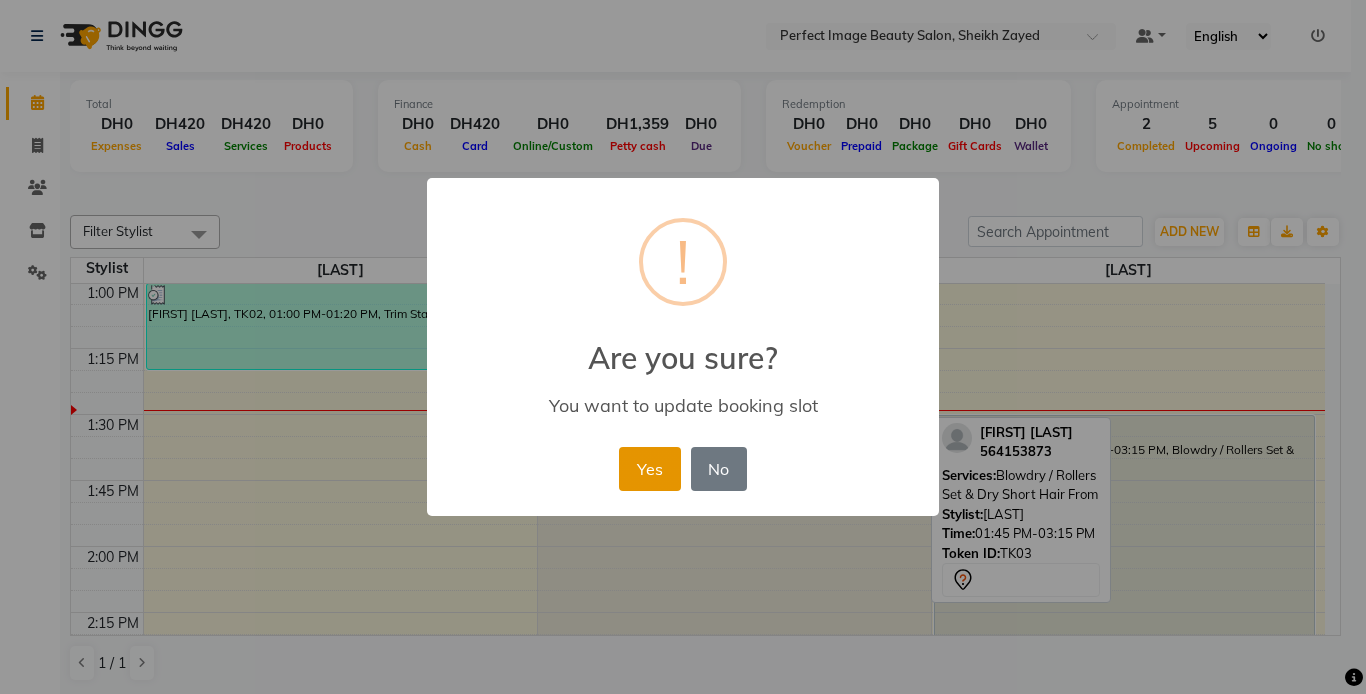 click on "Yes" at bounding box center [649, 469] 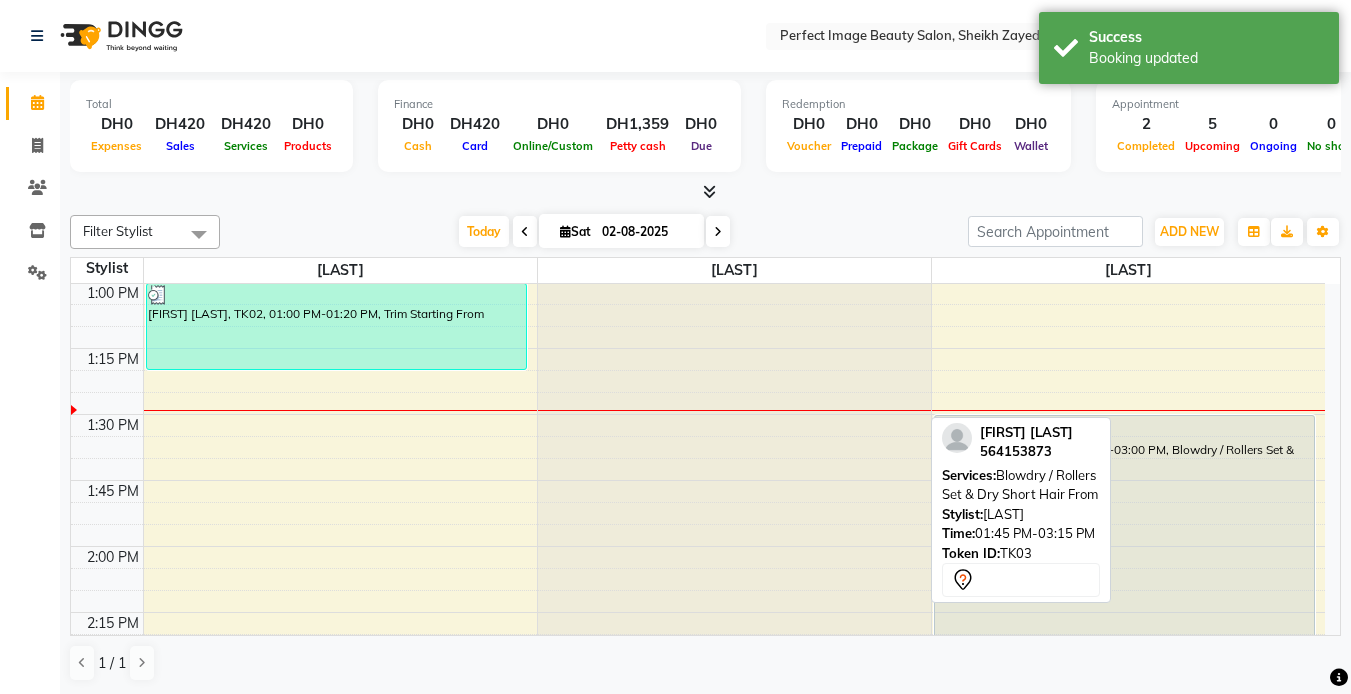 click on "9:00 AM 9:15 AM 9:30 AM 9:45 AM 10:00 AM 10:15 AM 10:30 AM 10:45 AM 11:00 AM 11:15 AM 11:30 AM 11:45 AM 12:00 PM 12:15 PM 12:30 PM 12:45 PM 1:00 PM 1:15 PM 1:30 PM 1:45 PM 2:00 PM 2:15 PM 2:30 PM 2:45 PM 3:00 PM 3:15 PM 3:30 PM 3:45 PM 4:00 PM 4:15 PM 4:30 PM 4:45 PM 5:00 PM 5:15 PM 5:30 PM 5:45 PM 6:00 PM 6:15 PM 6:30 PM 6:45 PM 7:00 PM 7:15 PM 7:30 PM 7:45 PM 8:00 PM 8:15 PM 8:30 PM 8:45 PM 9:00 PM 9:15 PM 9:30 PM 9:45 PM             Metasebia Wondemagegnehu, TK05, 04:00 PM-06:00 PM, Package Redemption1Blowdry/Iron Free             Isabela Karau, TK04, 05:00 PM-06:30 PM, Blowdry / Rollers Set & Dry Medium Hair From    Ines  Uwase, TK01, 10:00 AM-12:30 PM, Hair Extensions Full Weave Installation From     Marwa Artan, TK02, 01:00 PM-01:20 PM, Trim Starting From     Marwa Artan, TK02, 02:50 PM-03:50 PM, Full Head Color Short Hair From             Isabela Karau, TK04, 06:30 PM-07:00 PM, Moisturizing Hair Treatment Salon Product From" at bounding box center [698, 942] 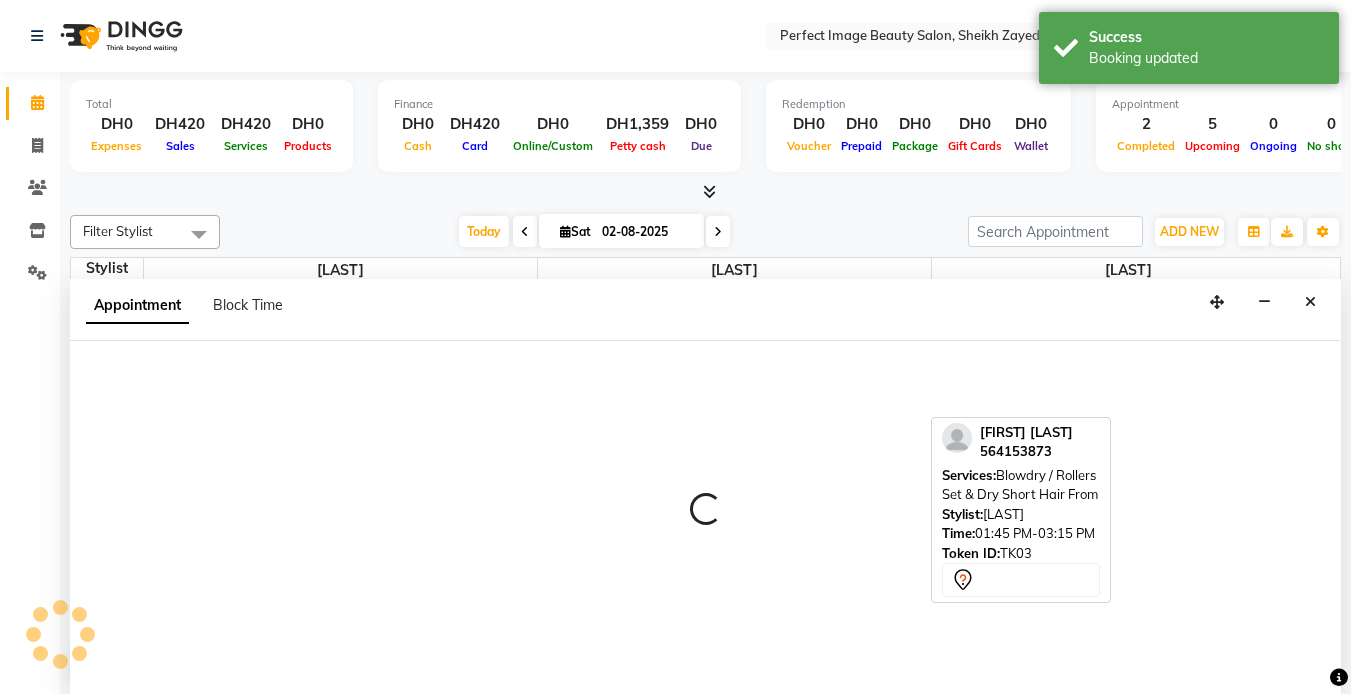 scroll, scrollTop: 1, scrollLeft: 0, axis: vertical 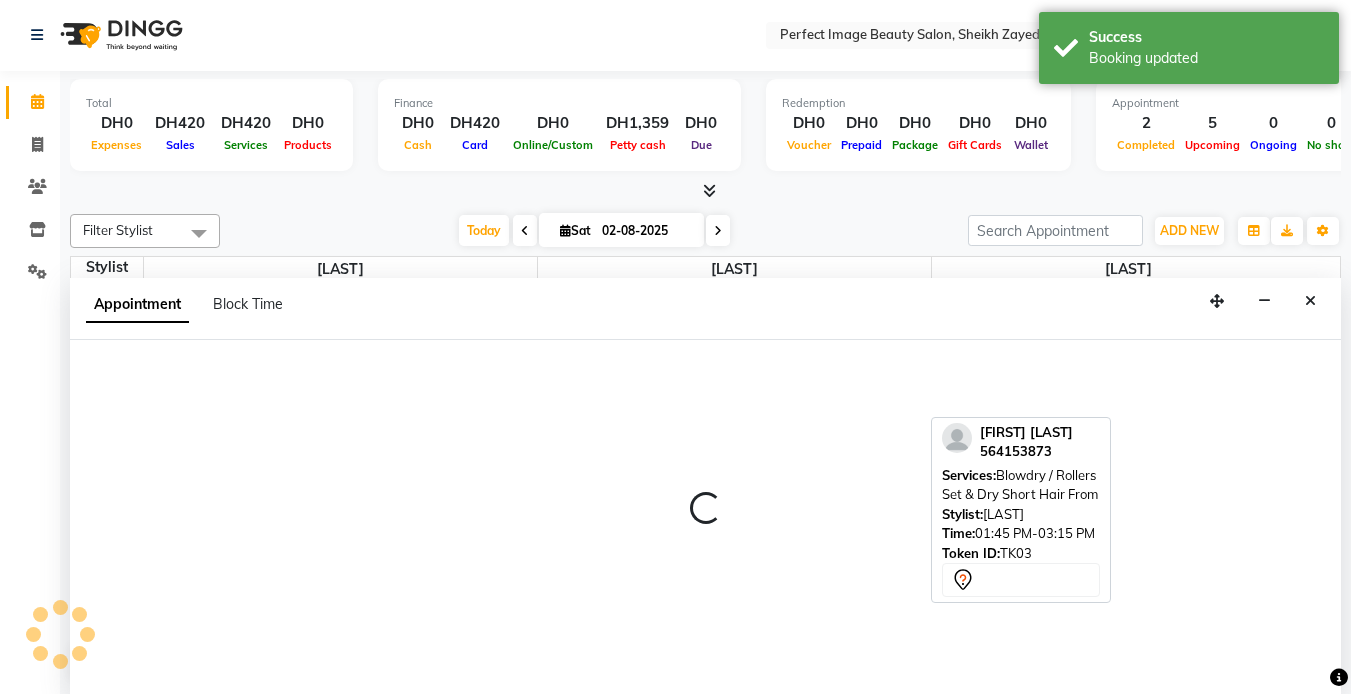 select on "85053" 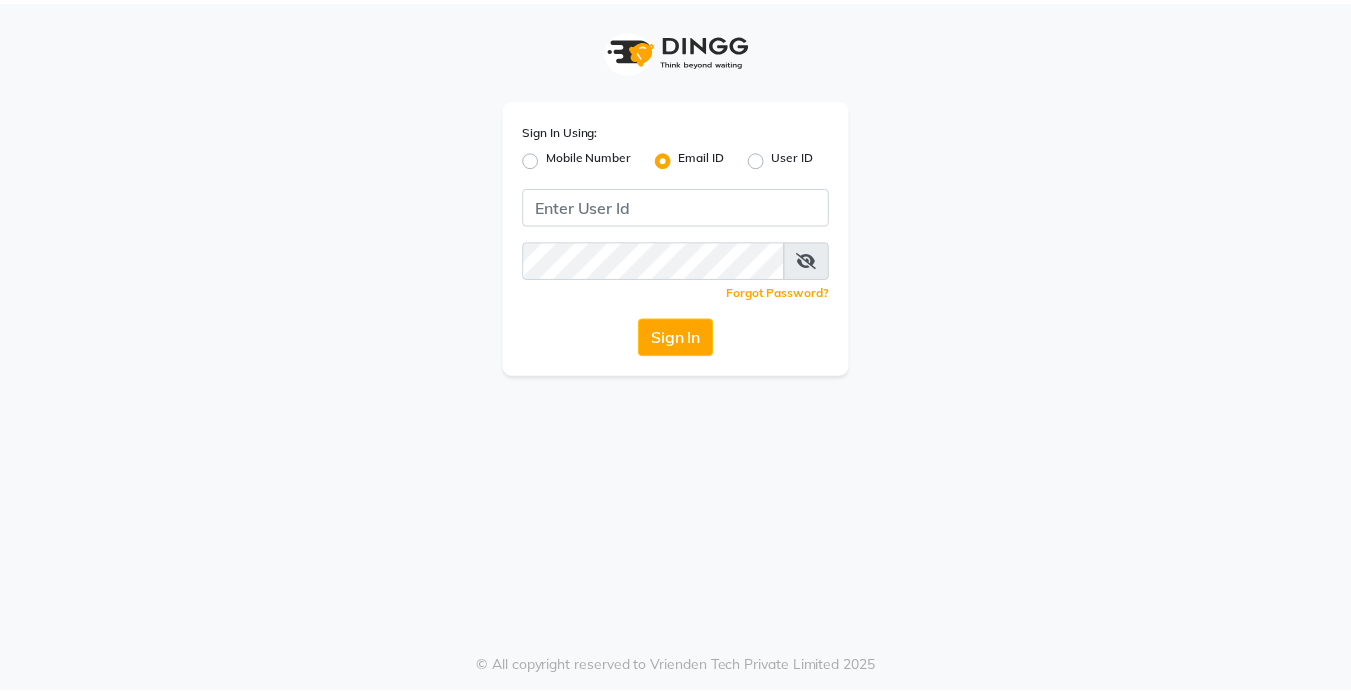 scroll, scrollTop: 0, scrollLeft: 0, axis: both 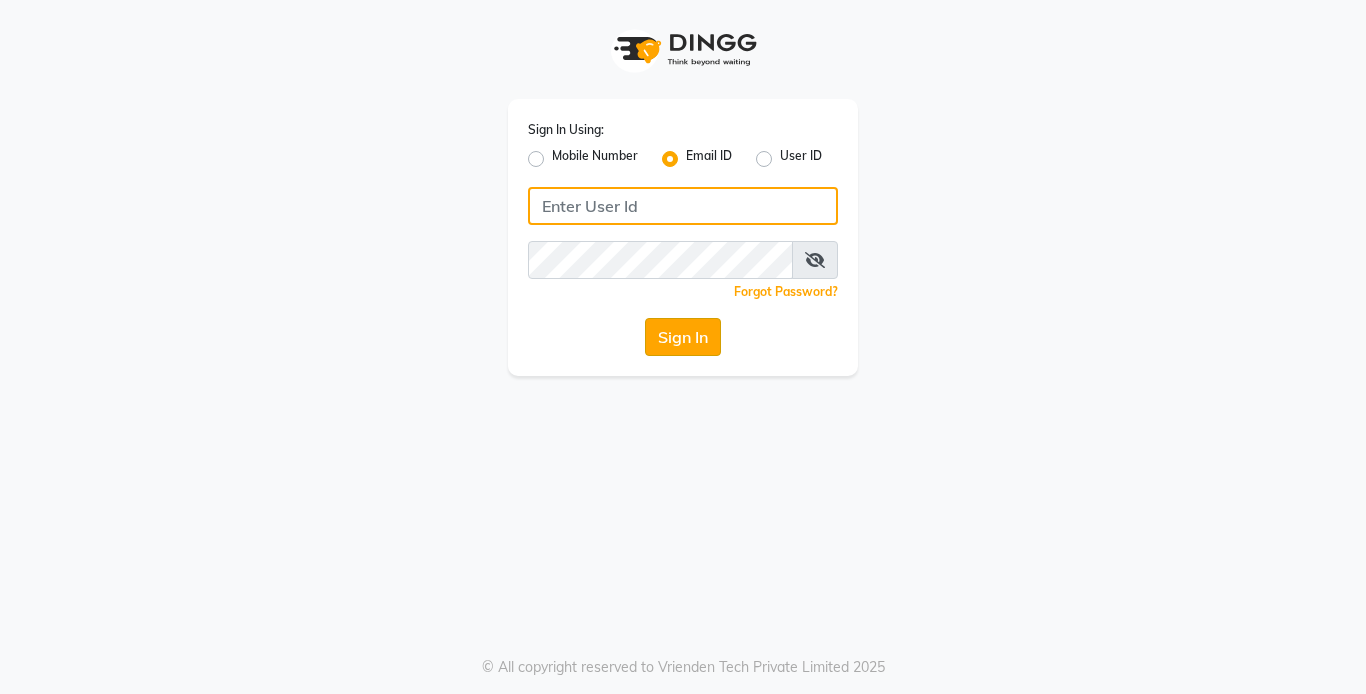type on "sales@example.com" 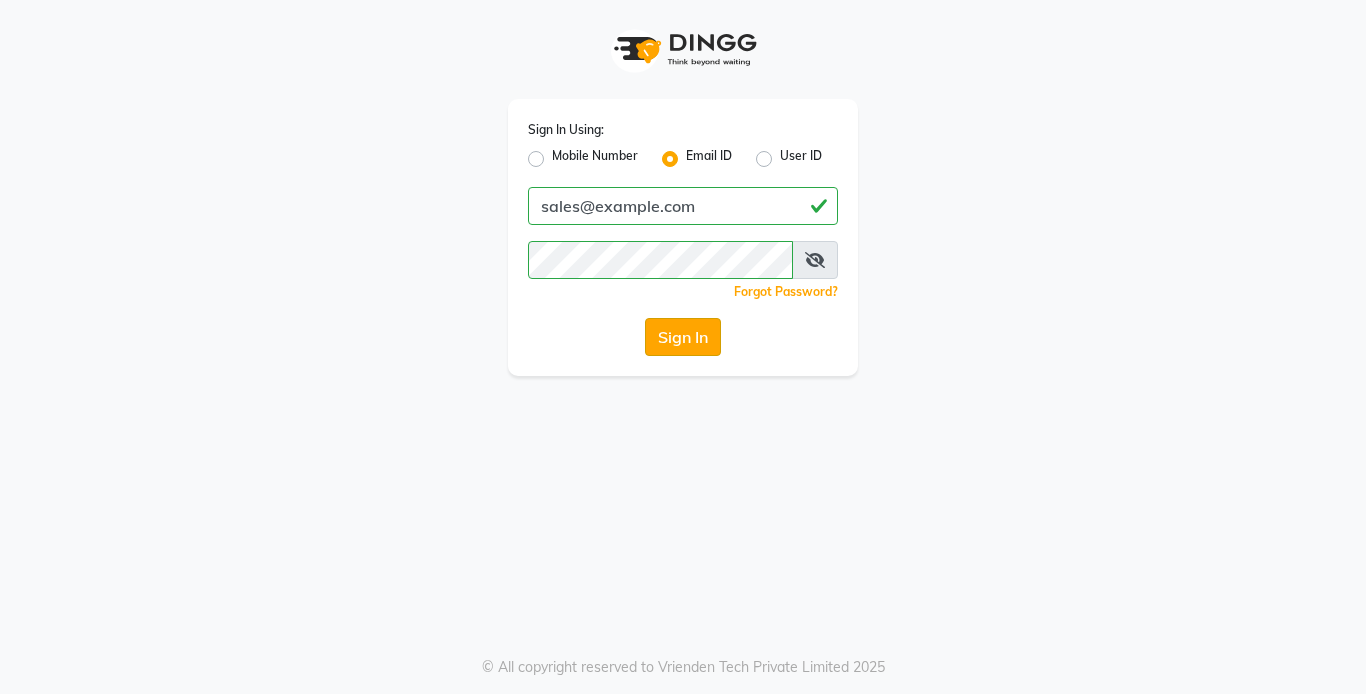 click on "Sign In" 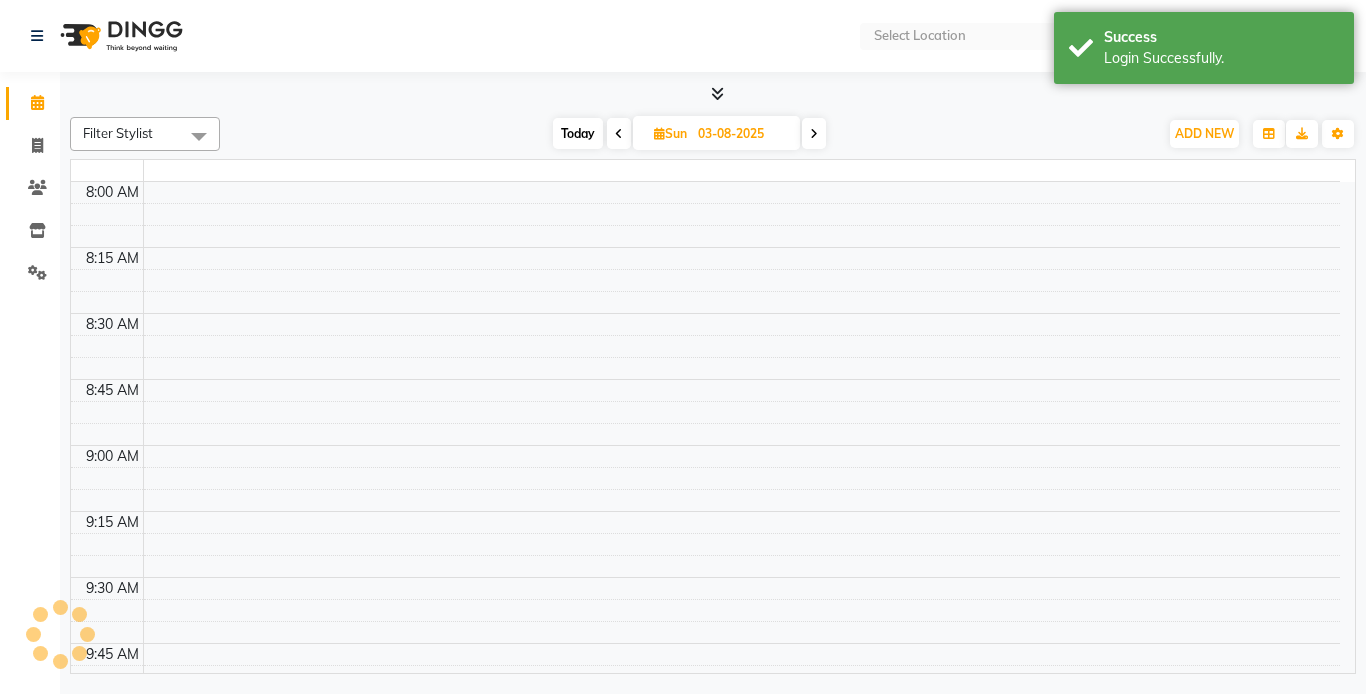select on "en" 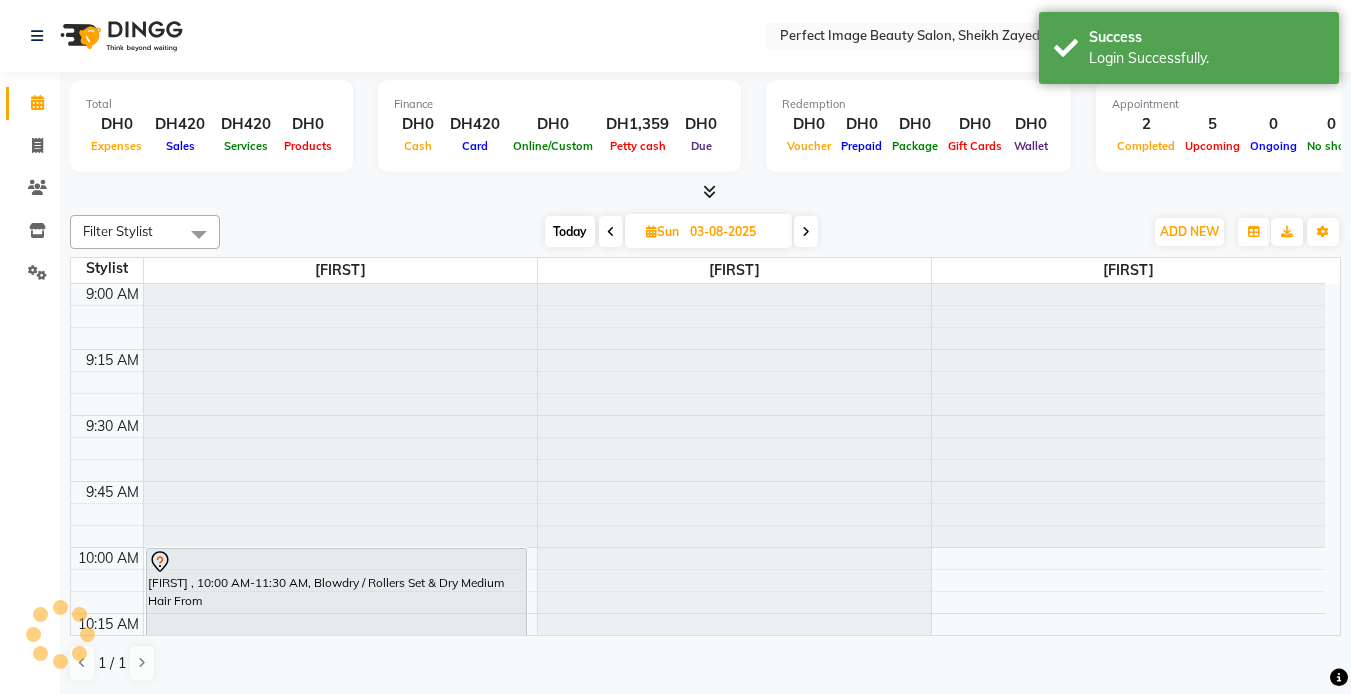 scroll, scrollTop: 0, scrollLeft: 0, axis: both 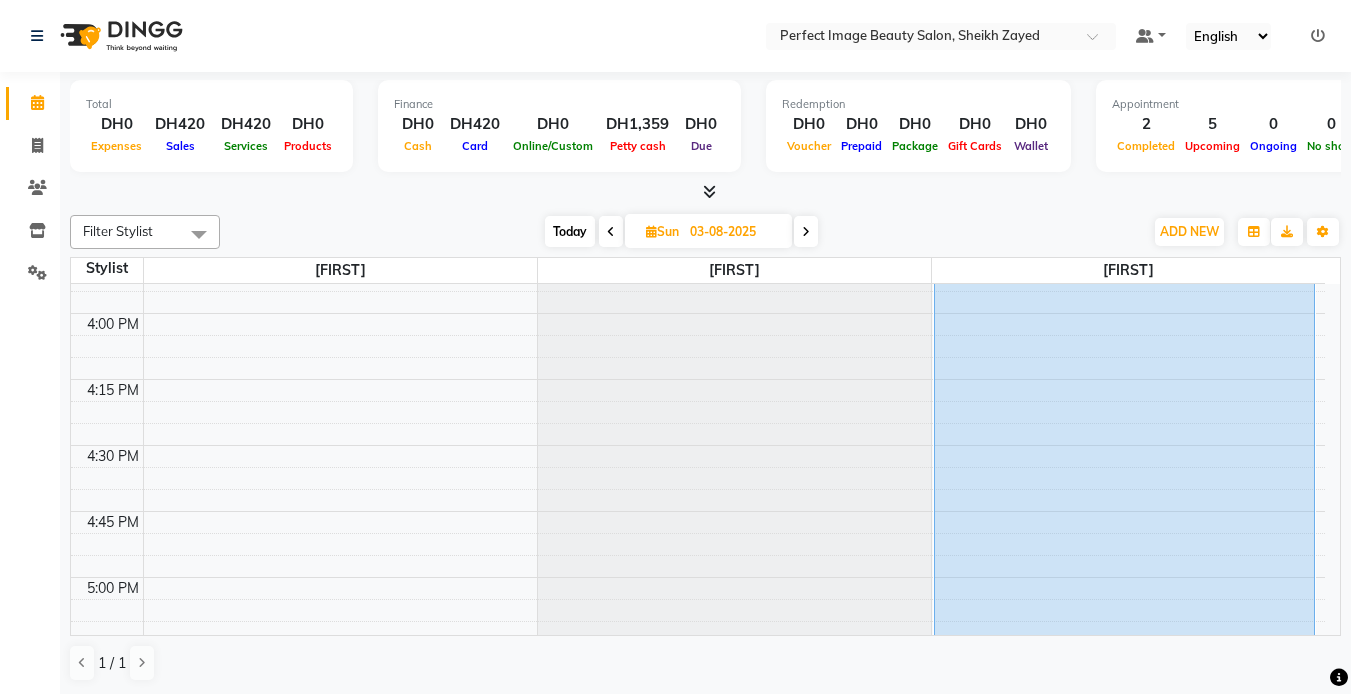 click on "Today" at bounding box center [570, 231] 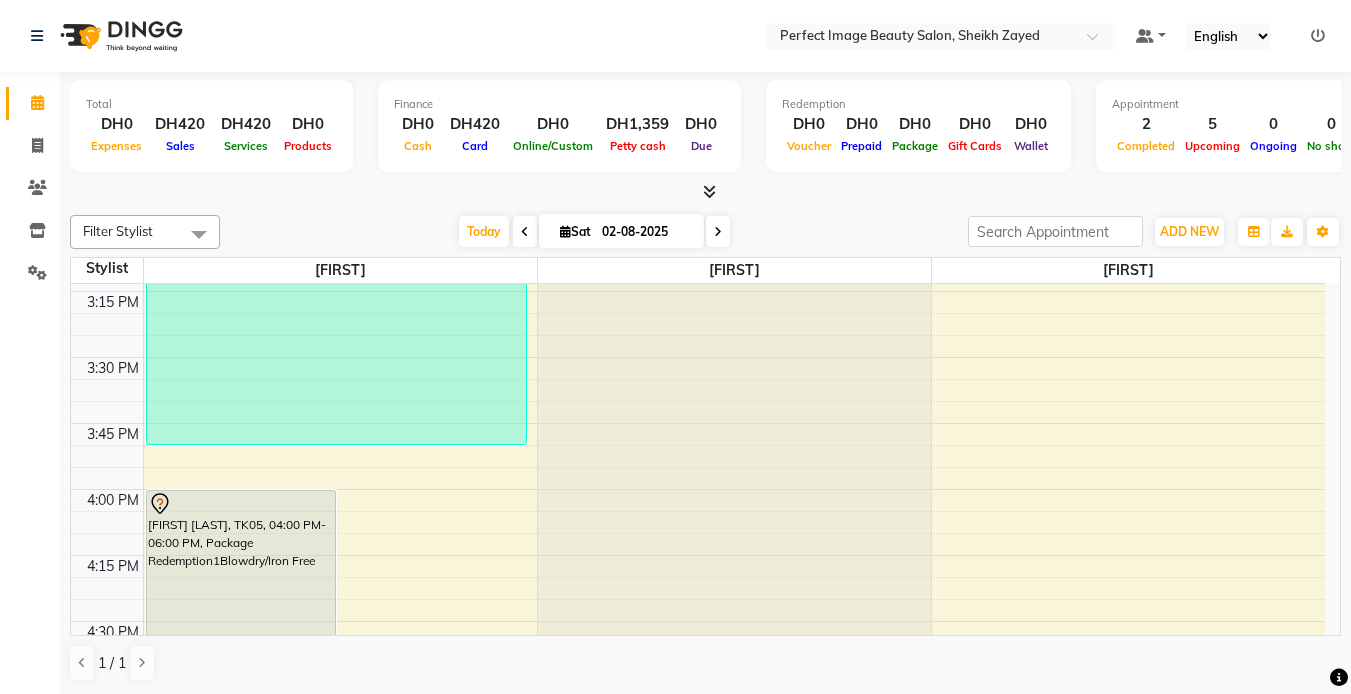 scroll, scrollTop: 1643, scrollLeft: 0, axis: vertical 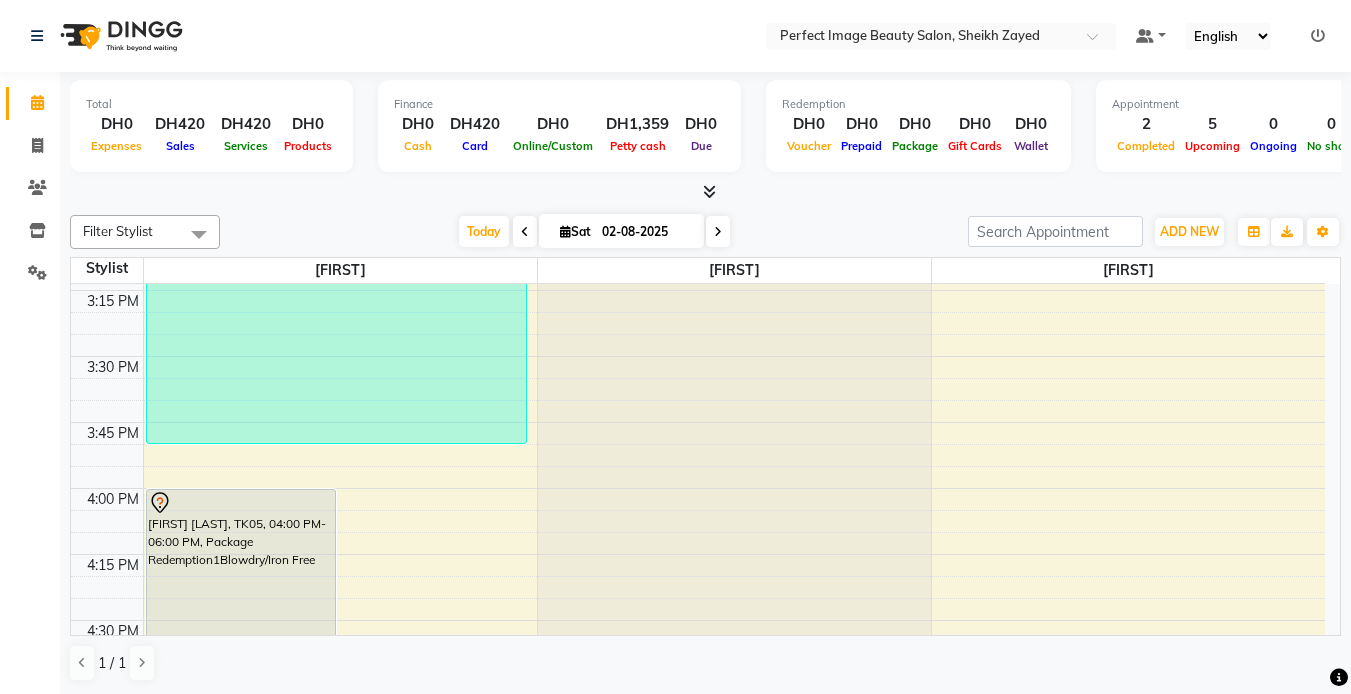 click at bounding box center [734, -1359] 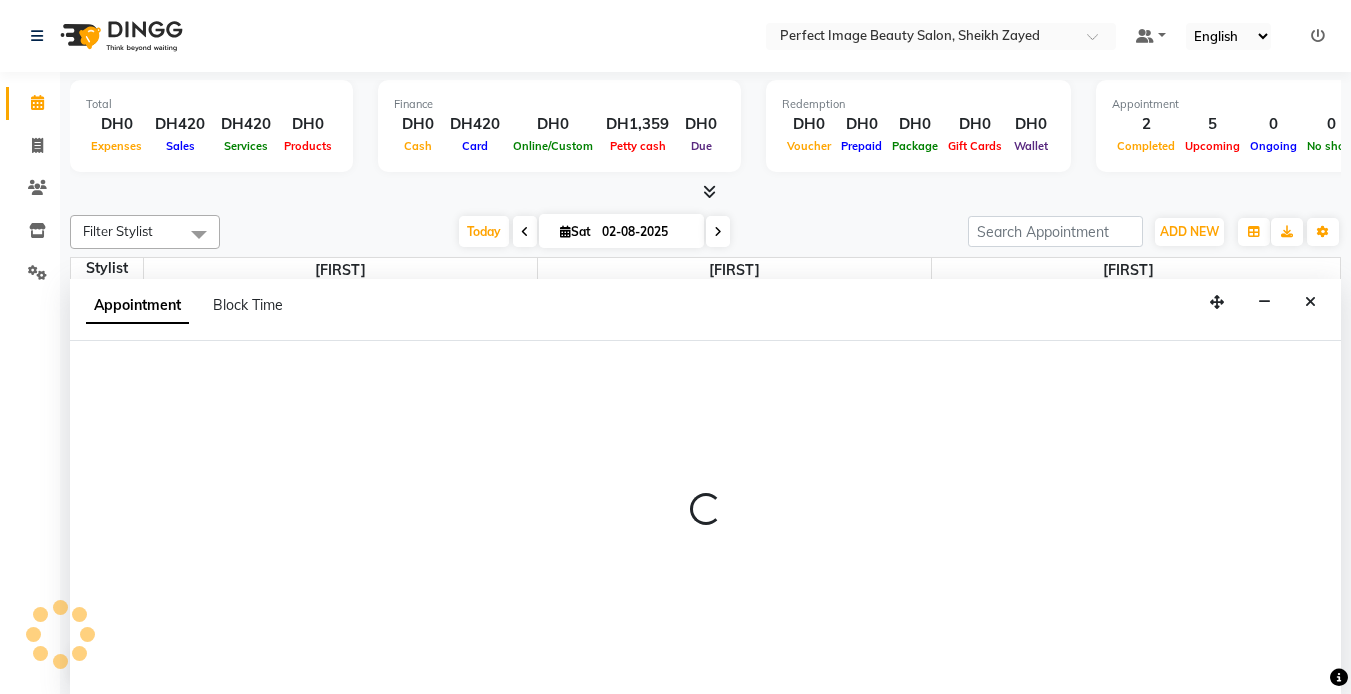 scroll, scrollTop: 1, scrollLeft: 0, axis: vertical 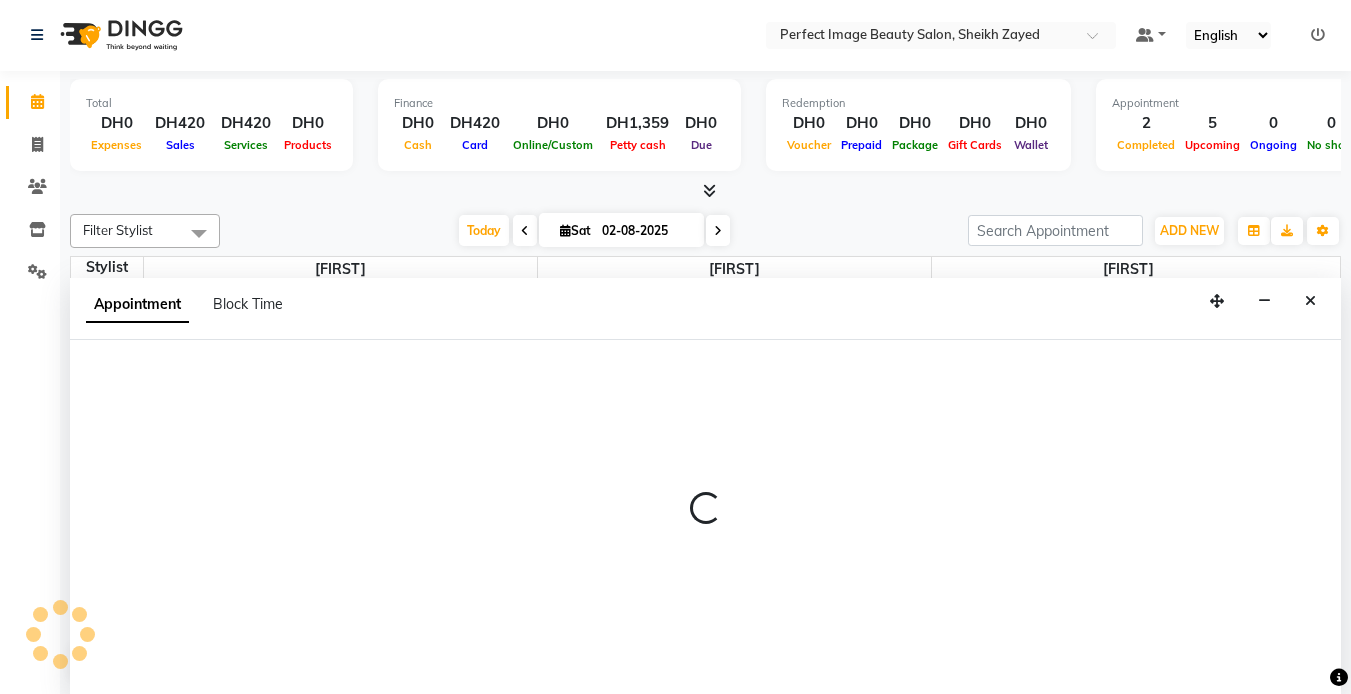 select on "85054" 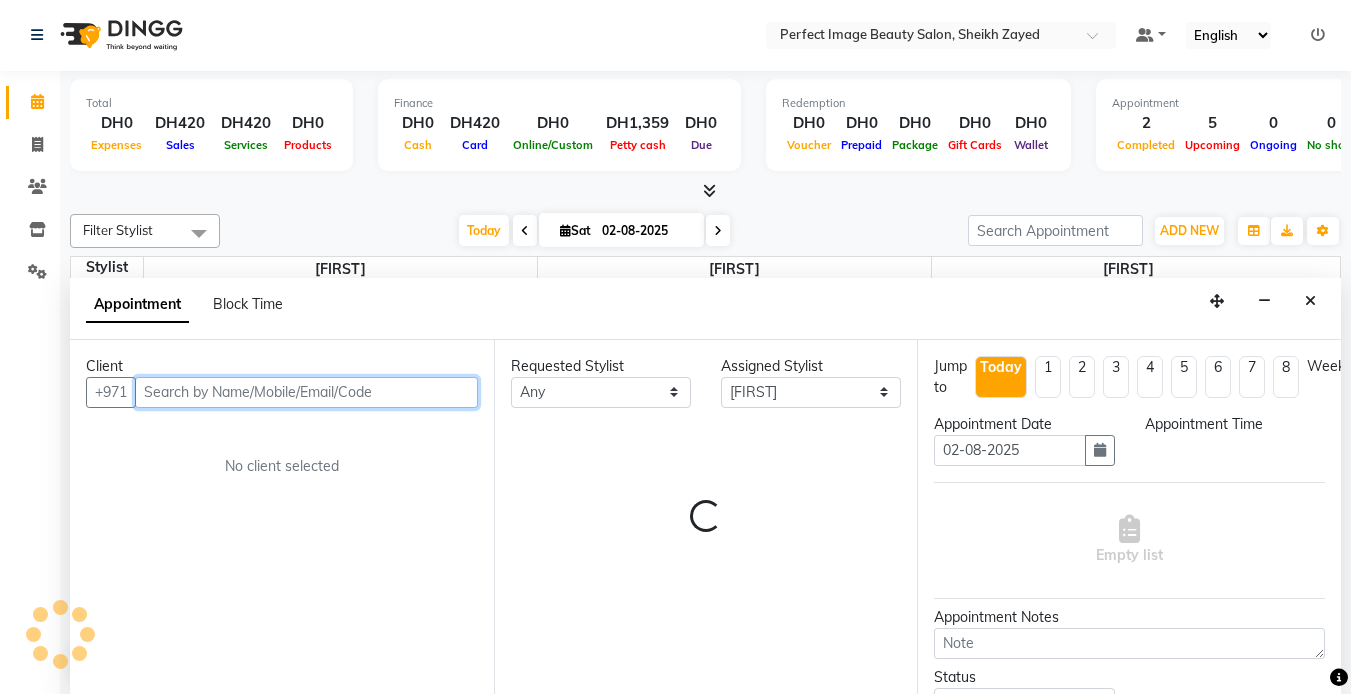 select on "930" 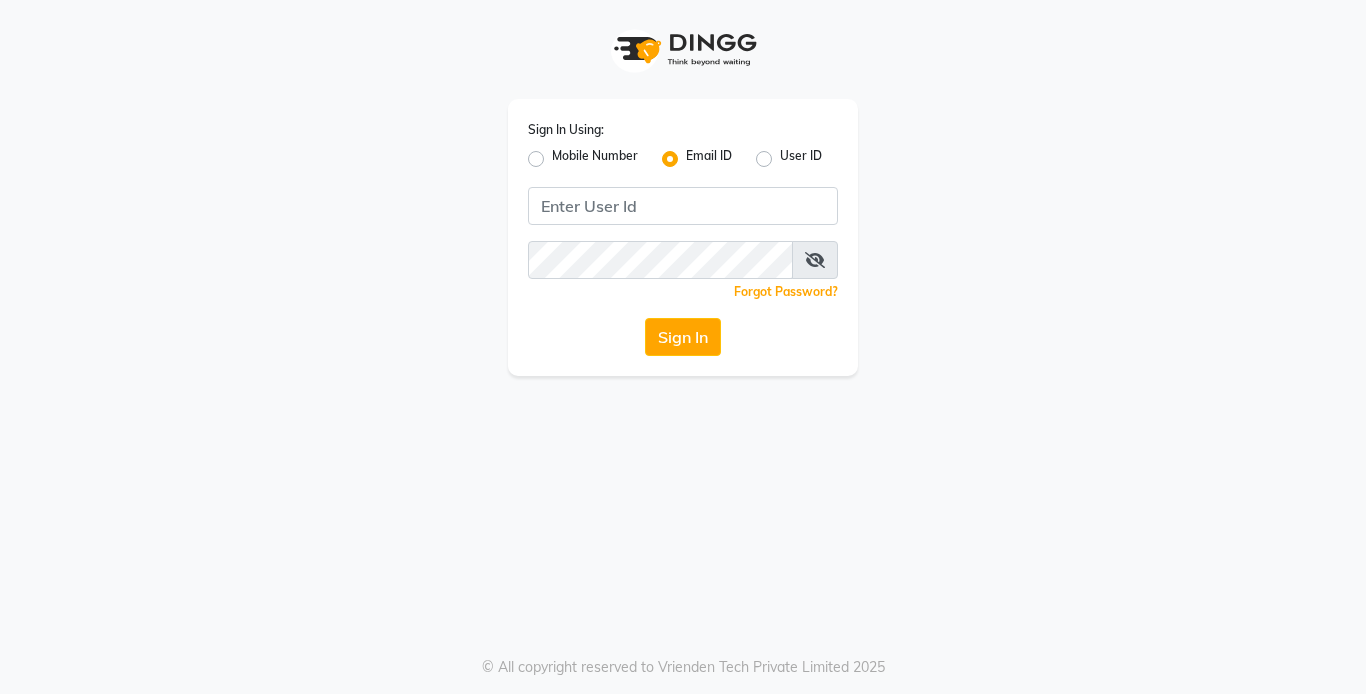scroll, scrollTop: 0, scrollLeft: 0, axis: both 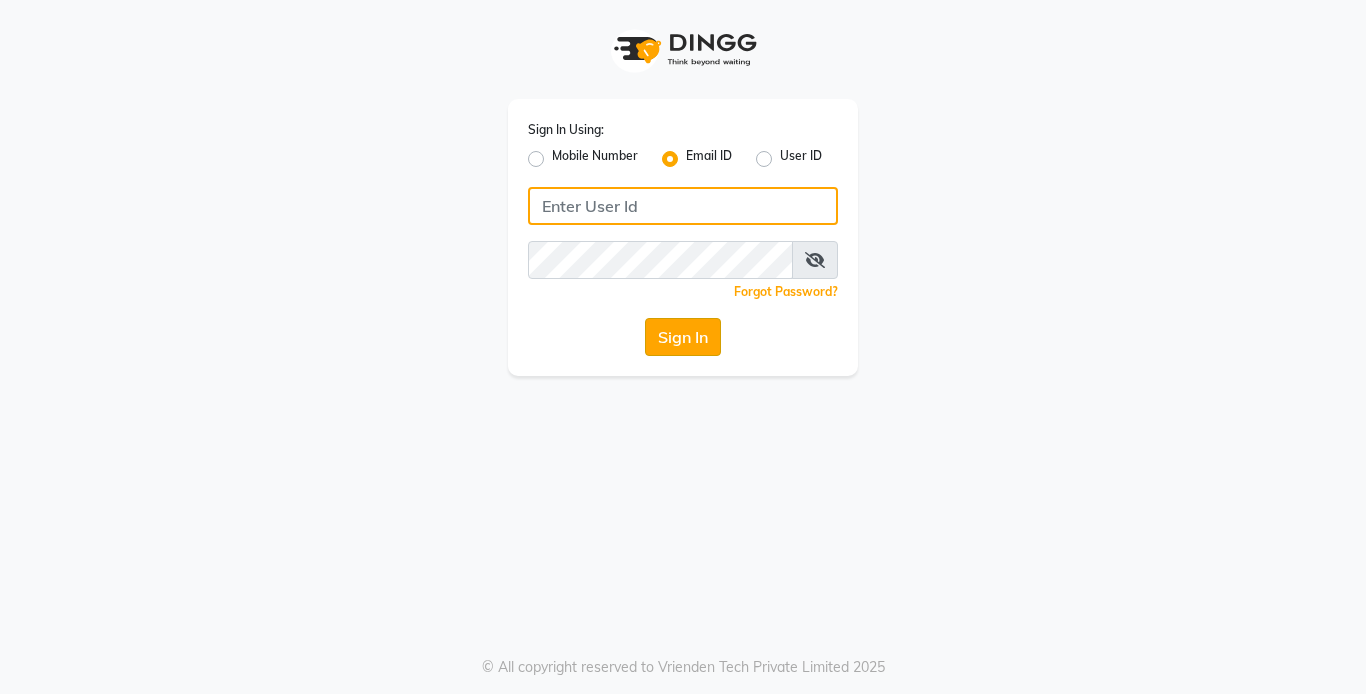 type on "sales@example.com" 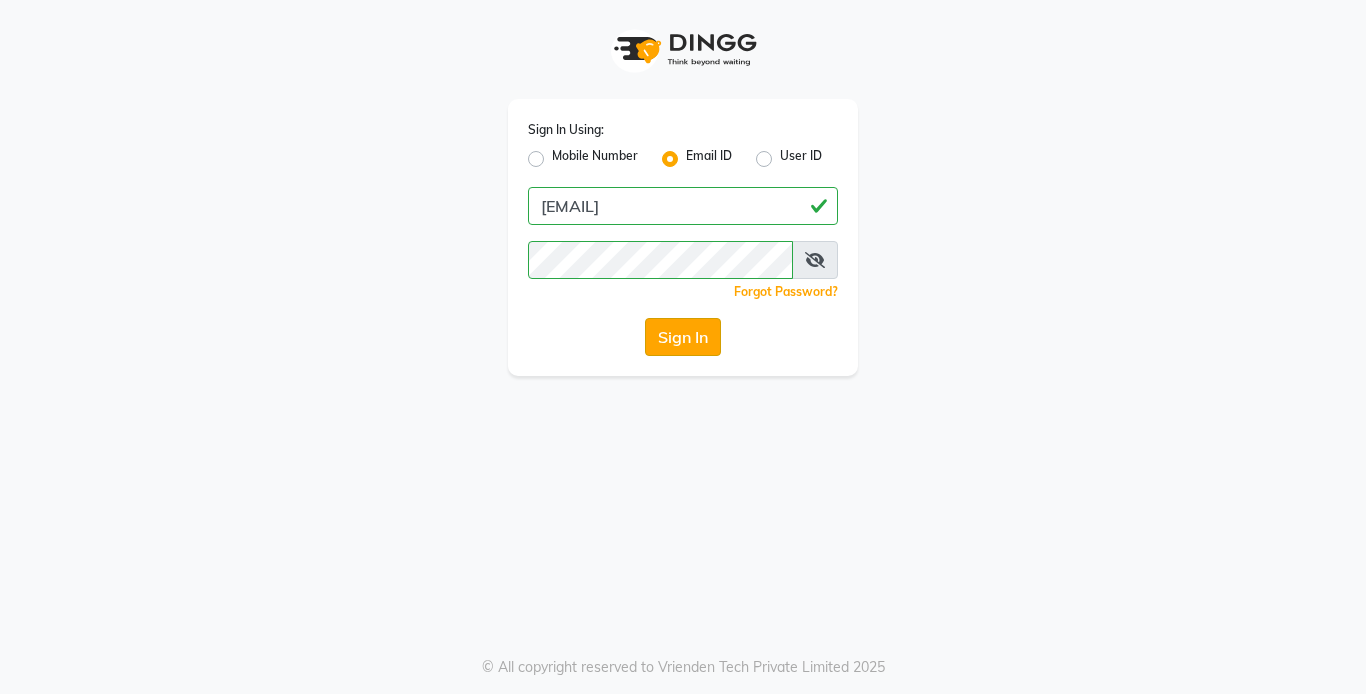click on "Sign In" 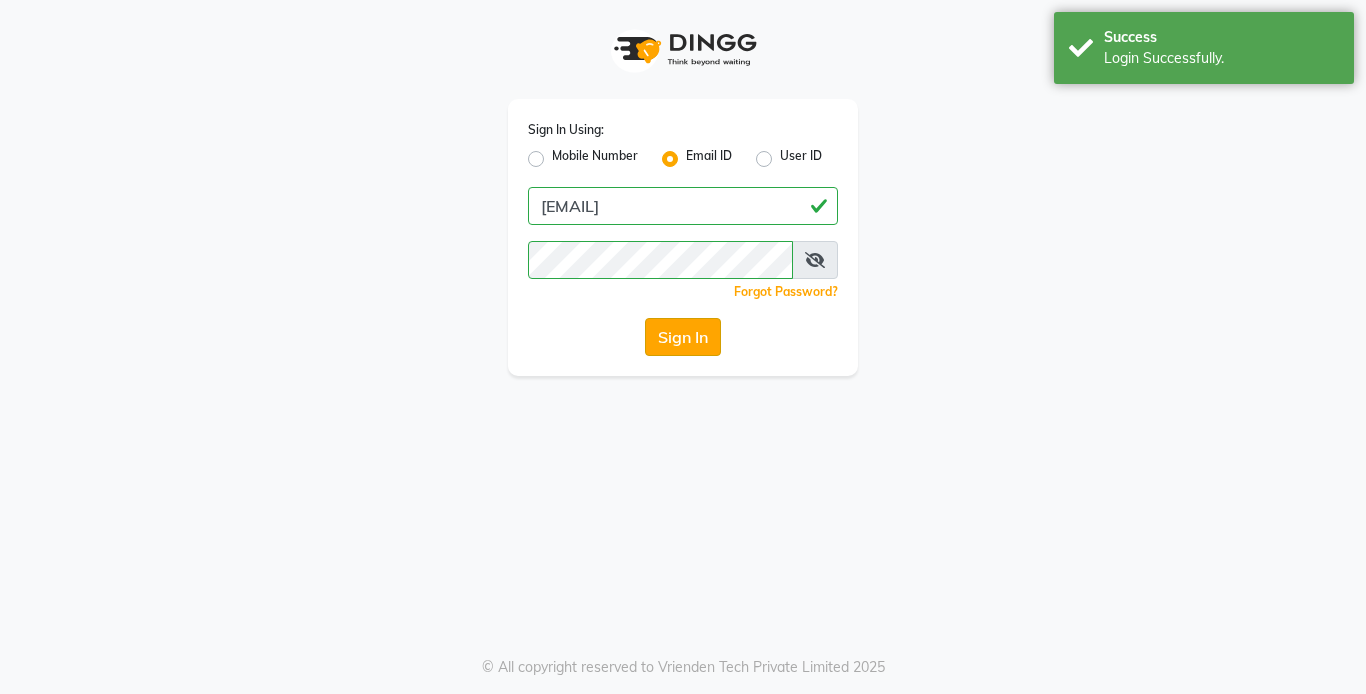 click on "Sign In" 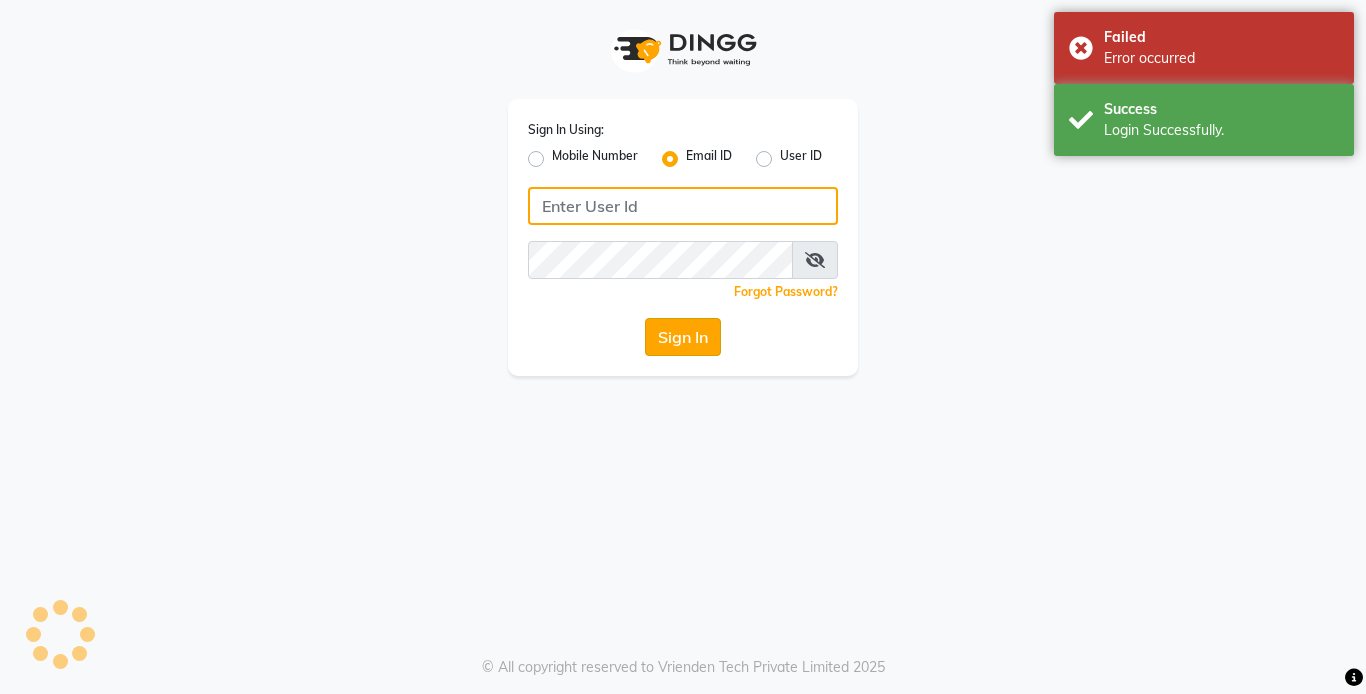 type on "sales@example.com" 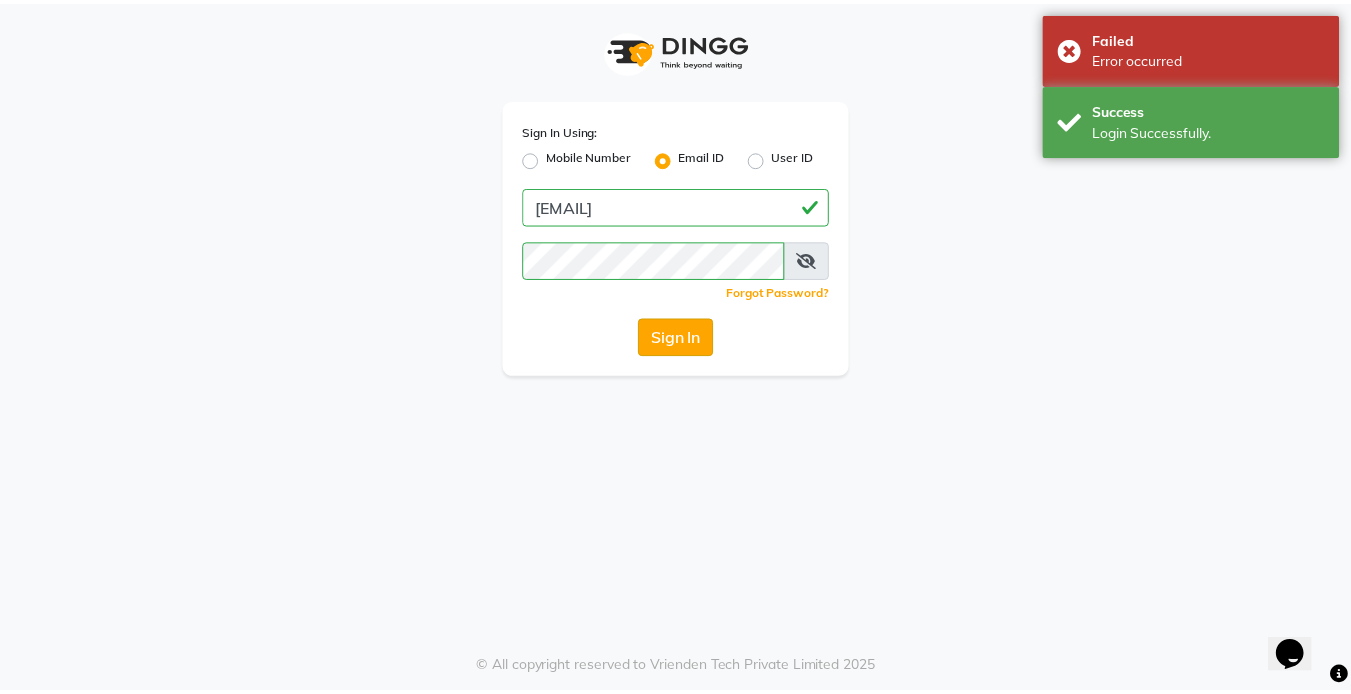 scroll, scrollTop: 0, scrollLeft: 0, axis: both 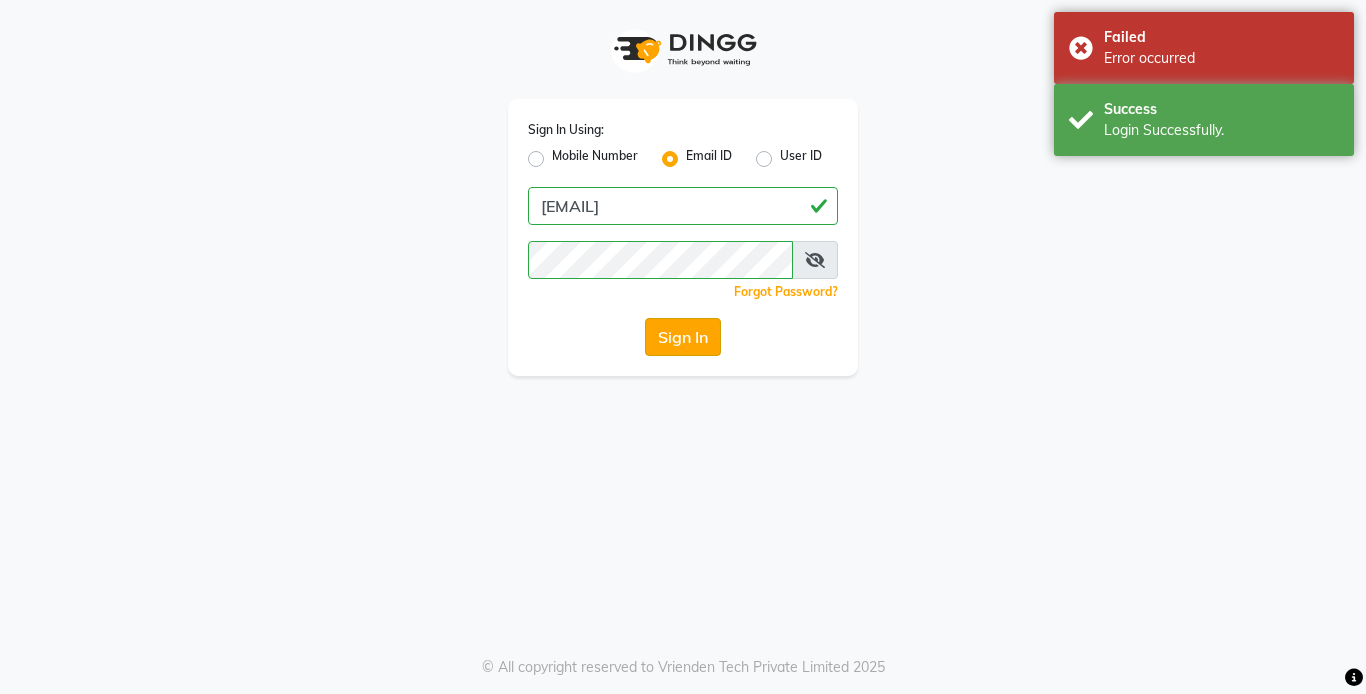 click on "Sign In" 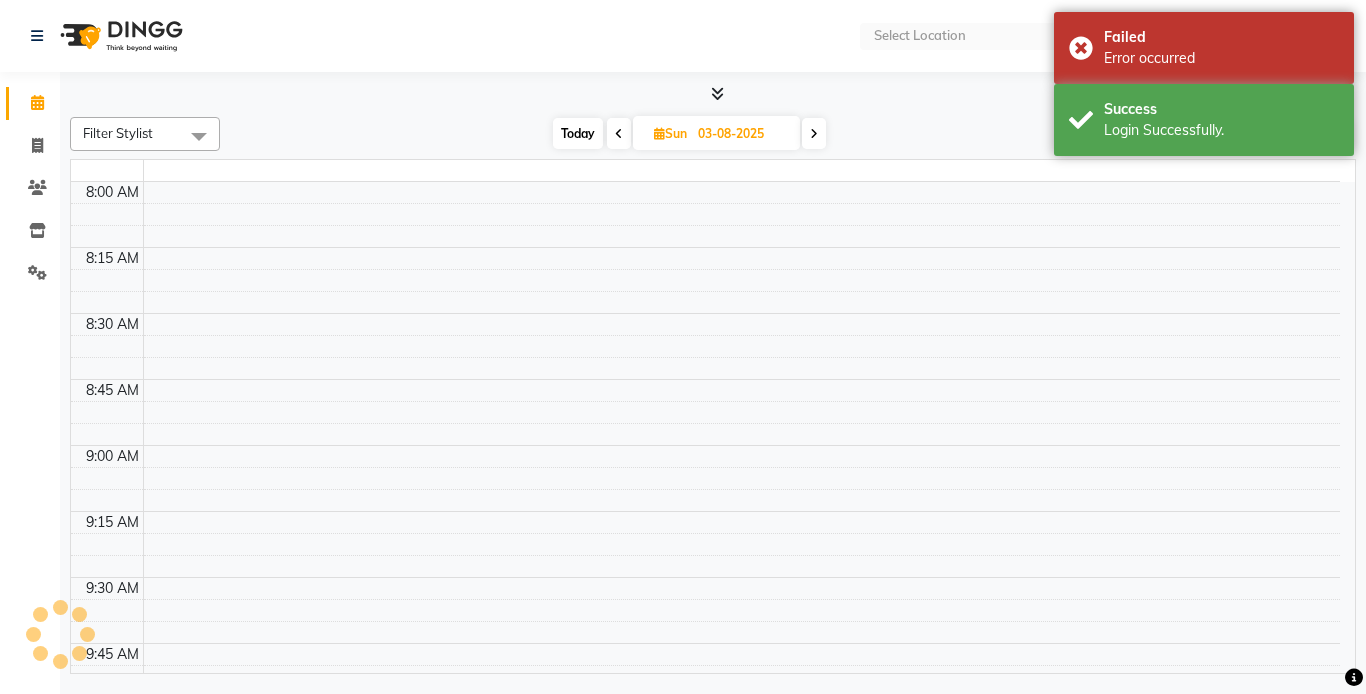 select on "en" 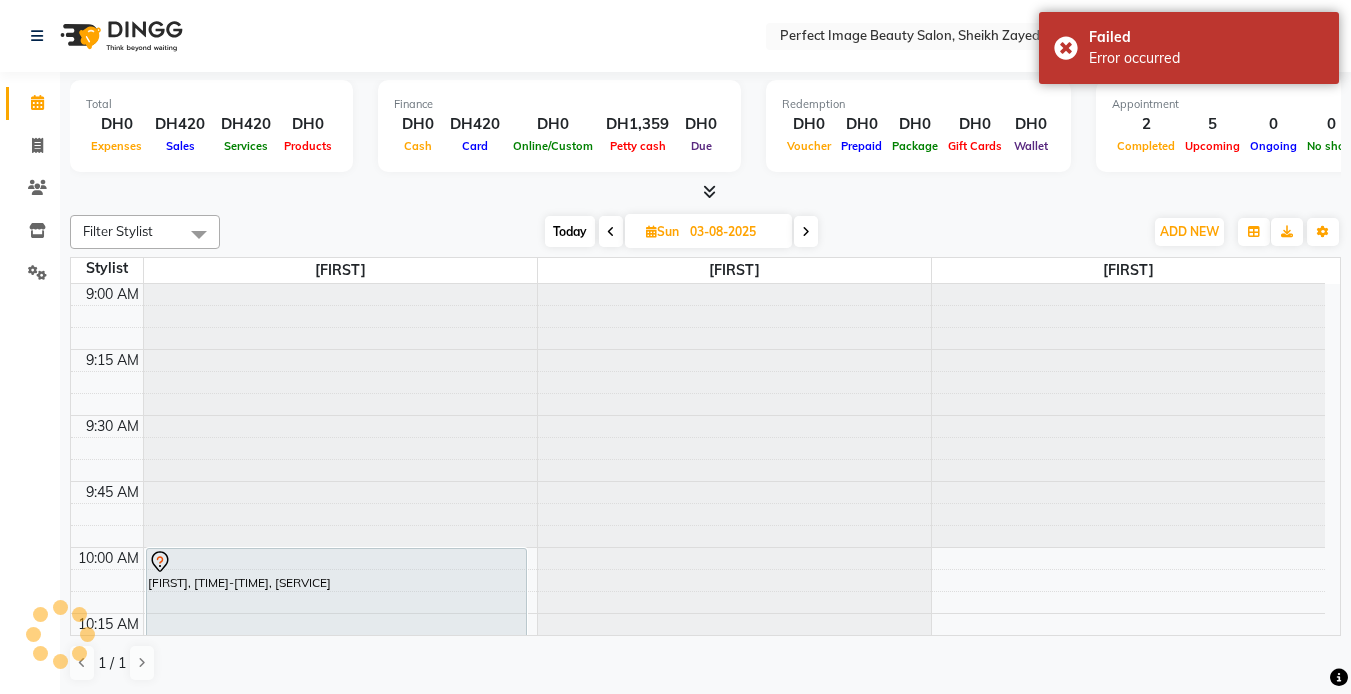 scroll, scrollTop: 0, scrollLeft: 0, axis: both 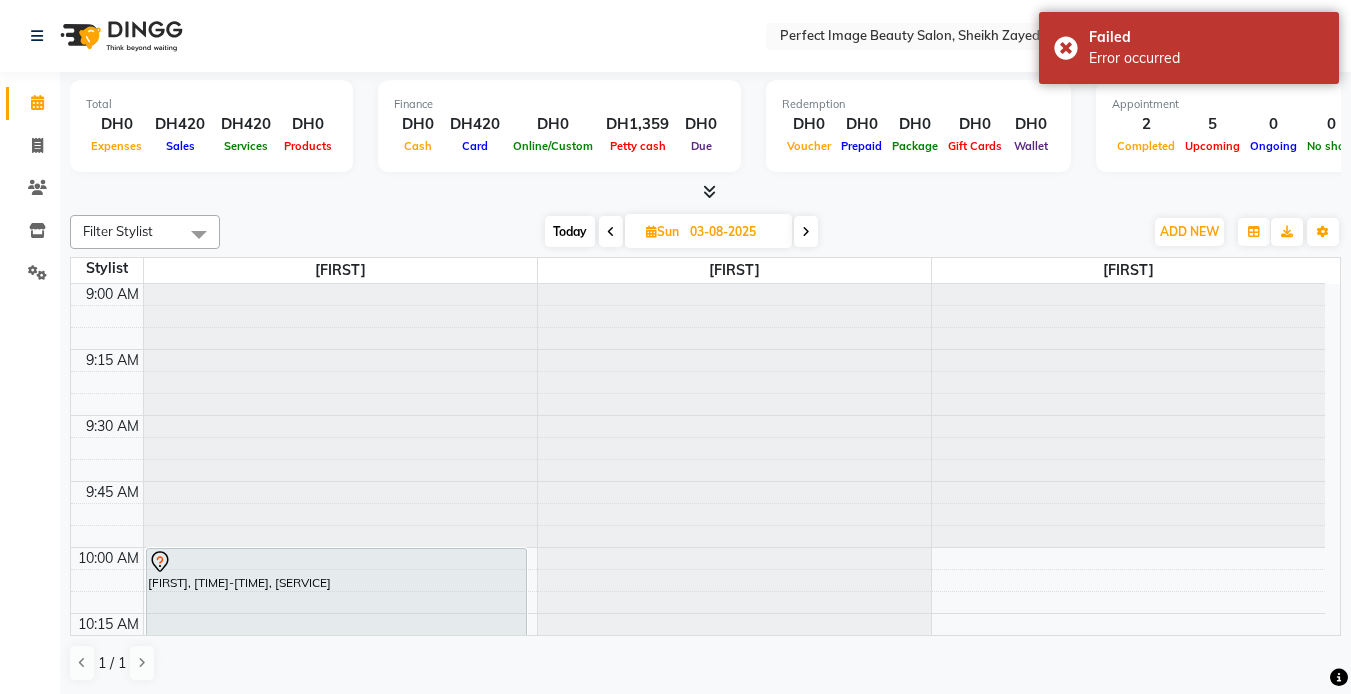 click at bounding box center (734, 284) 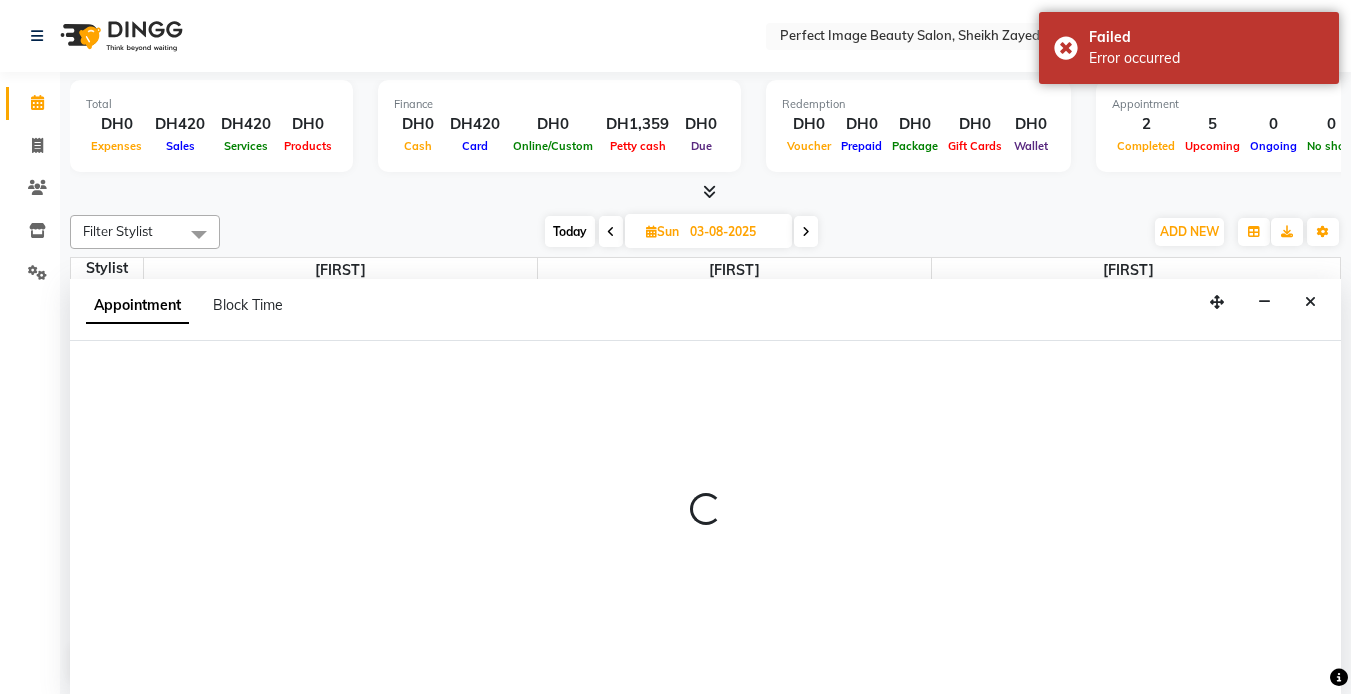 select on "85054" 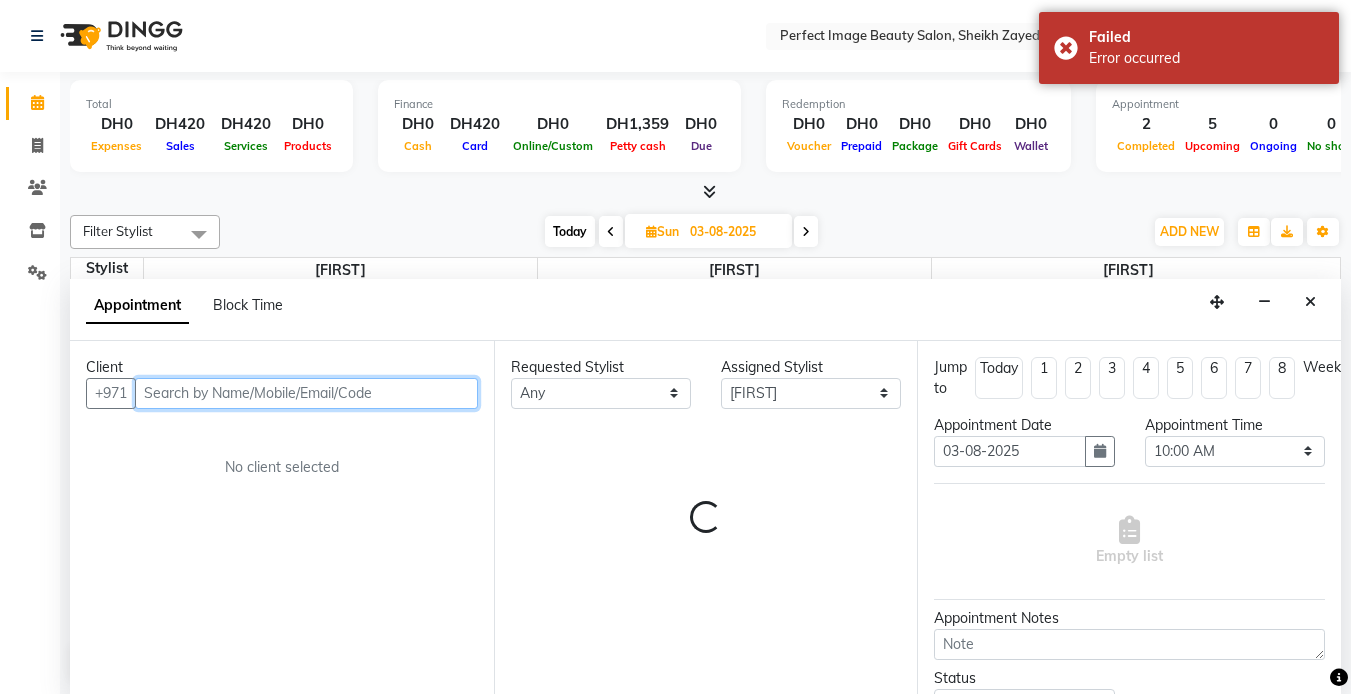 scroll, scrollTop: 1, scrollLeft: 0, axis: vertical 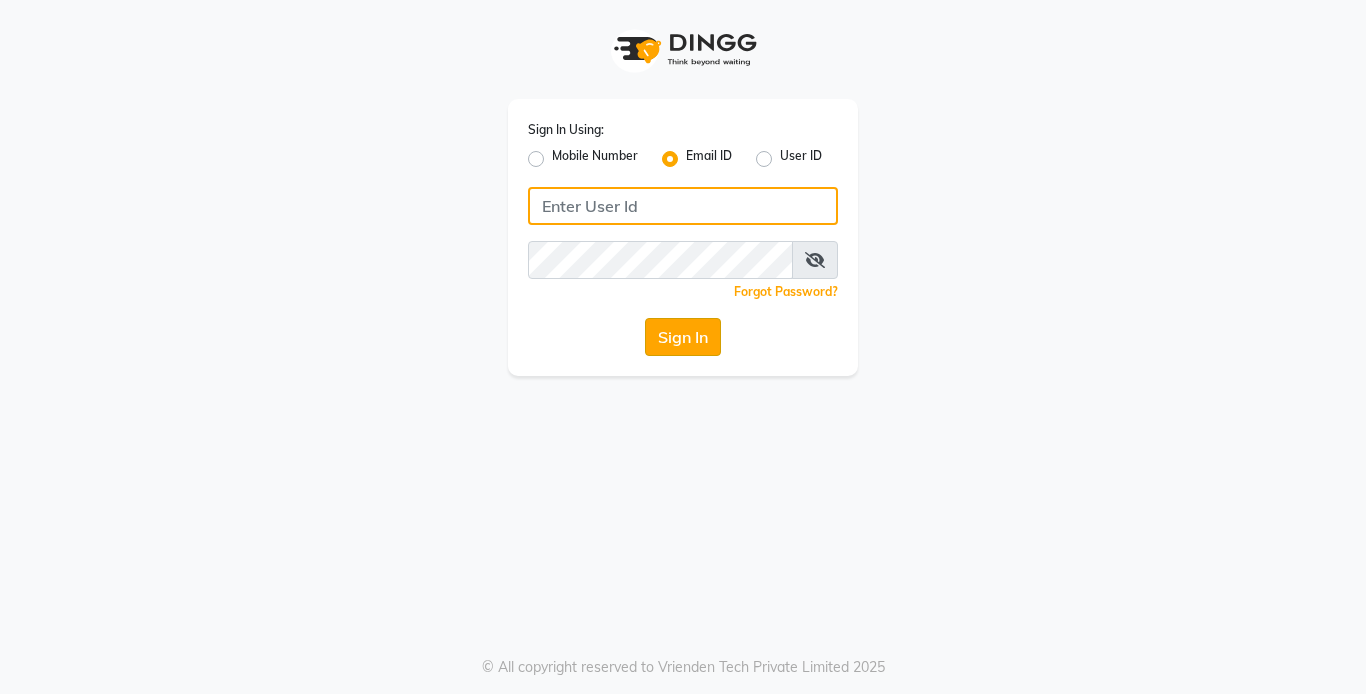 type on "[EMAIL]" 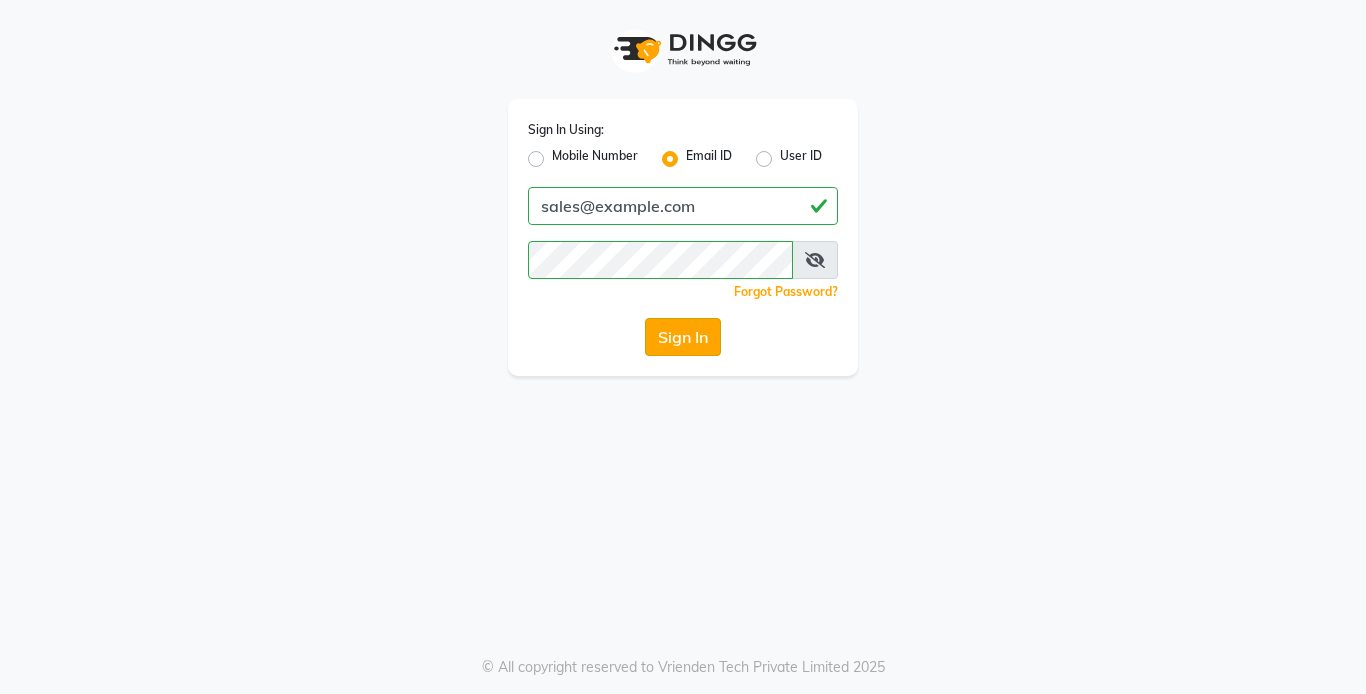 click on "Sign In" 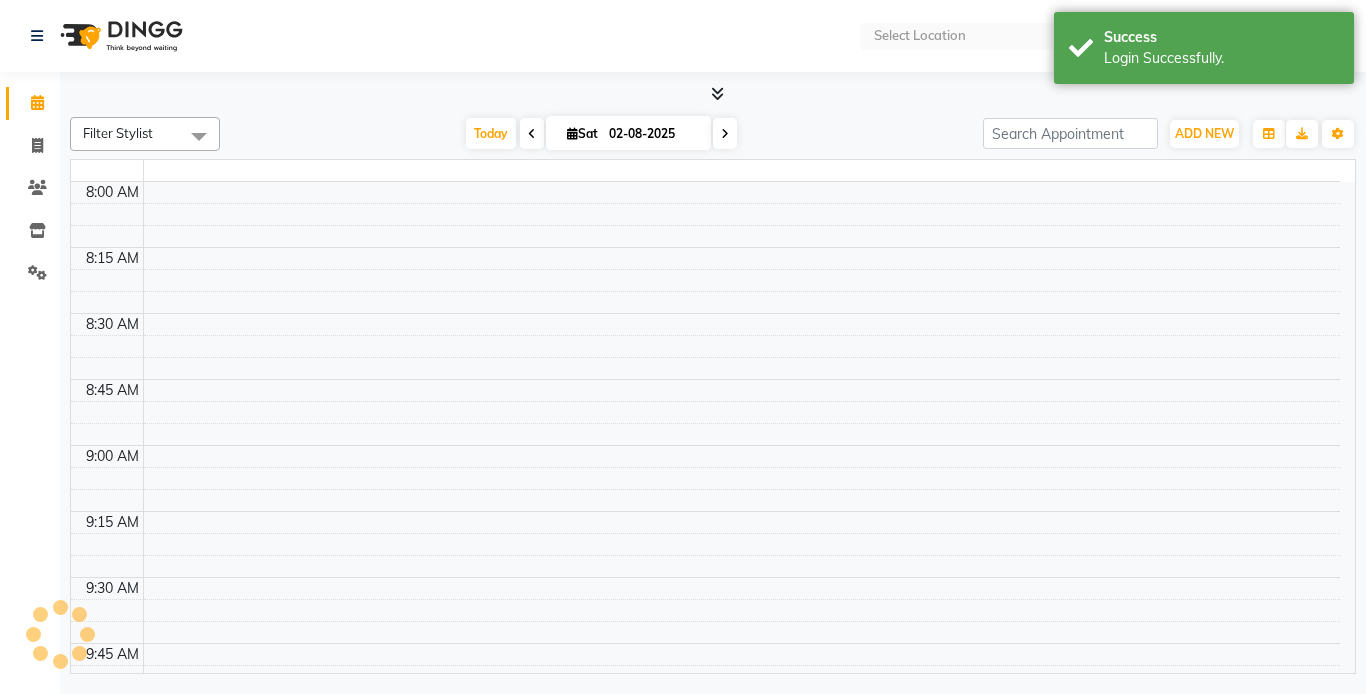 select on "en" 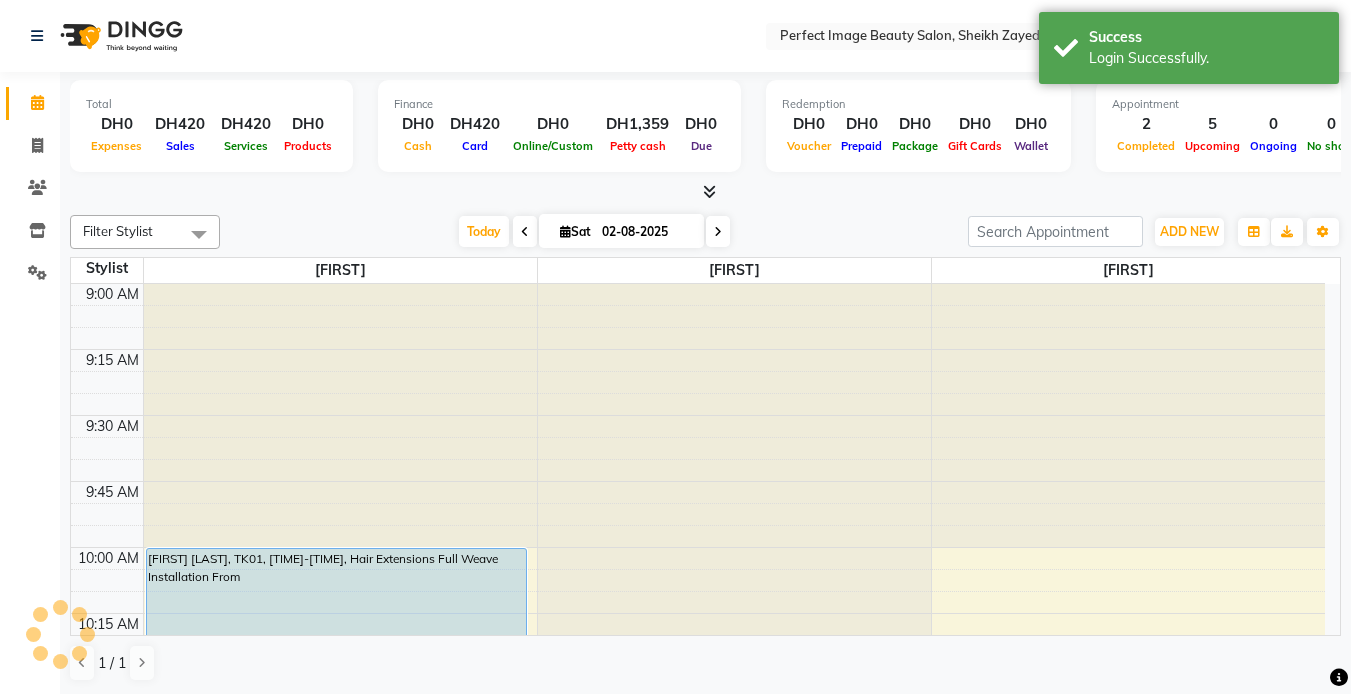scroll, scrollTop: 0, scrollLeft: 0, axis: both 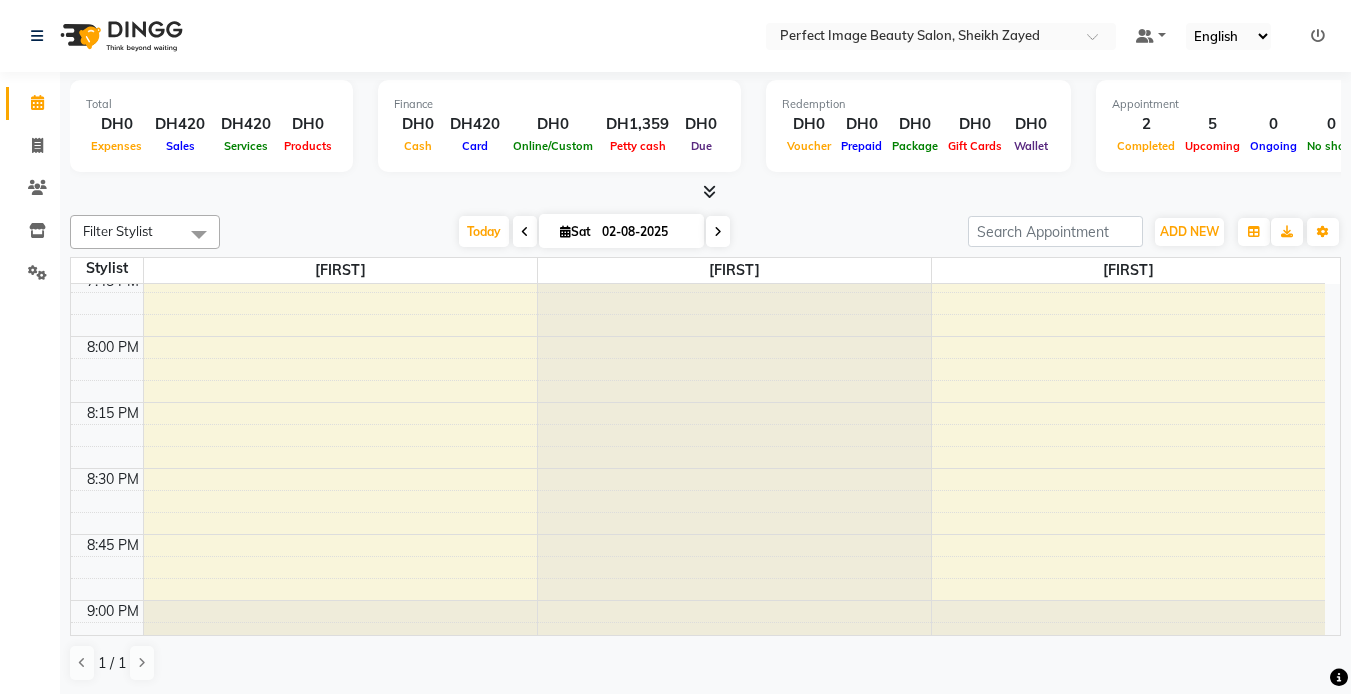 click at bounding box center (718, 231) 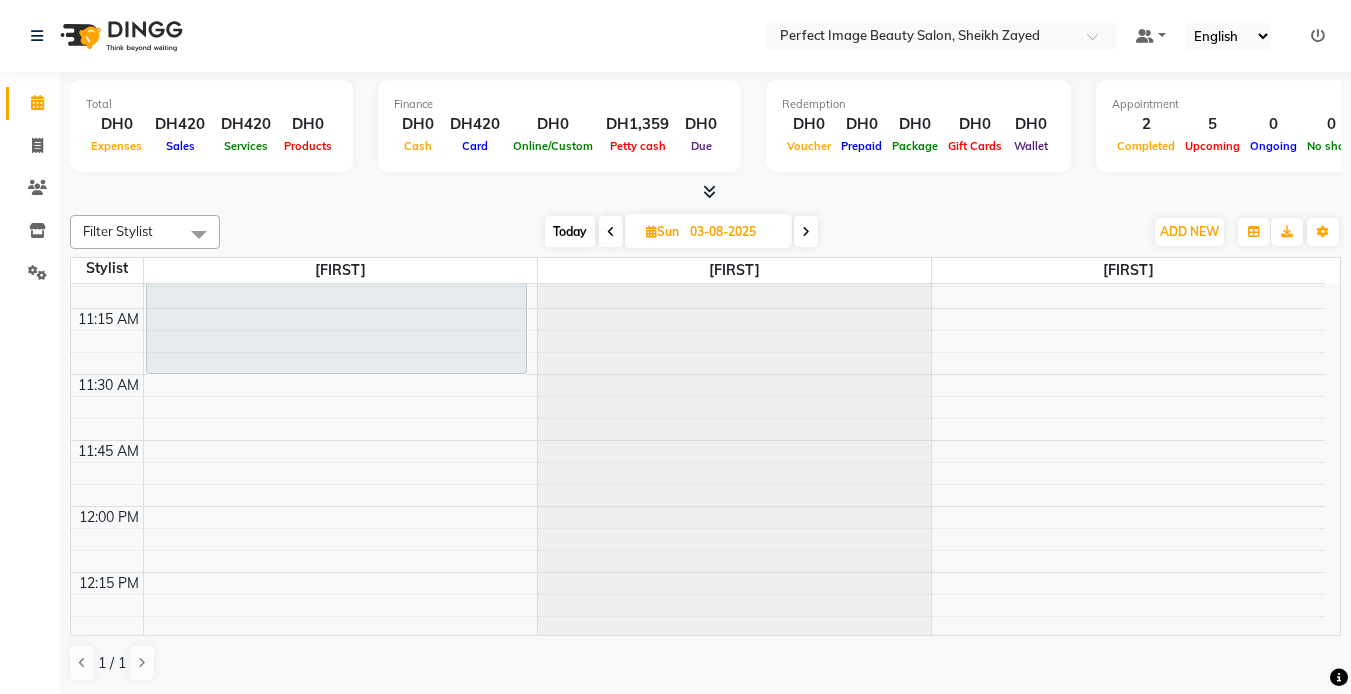 scroll, scrollTop: 571, scrollLeft: 0, axis: vertical 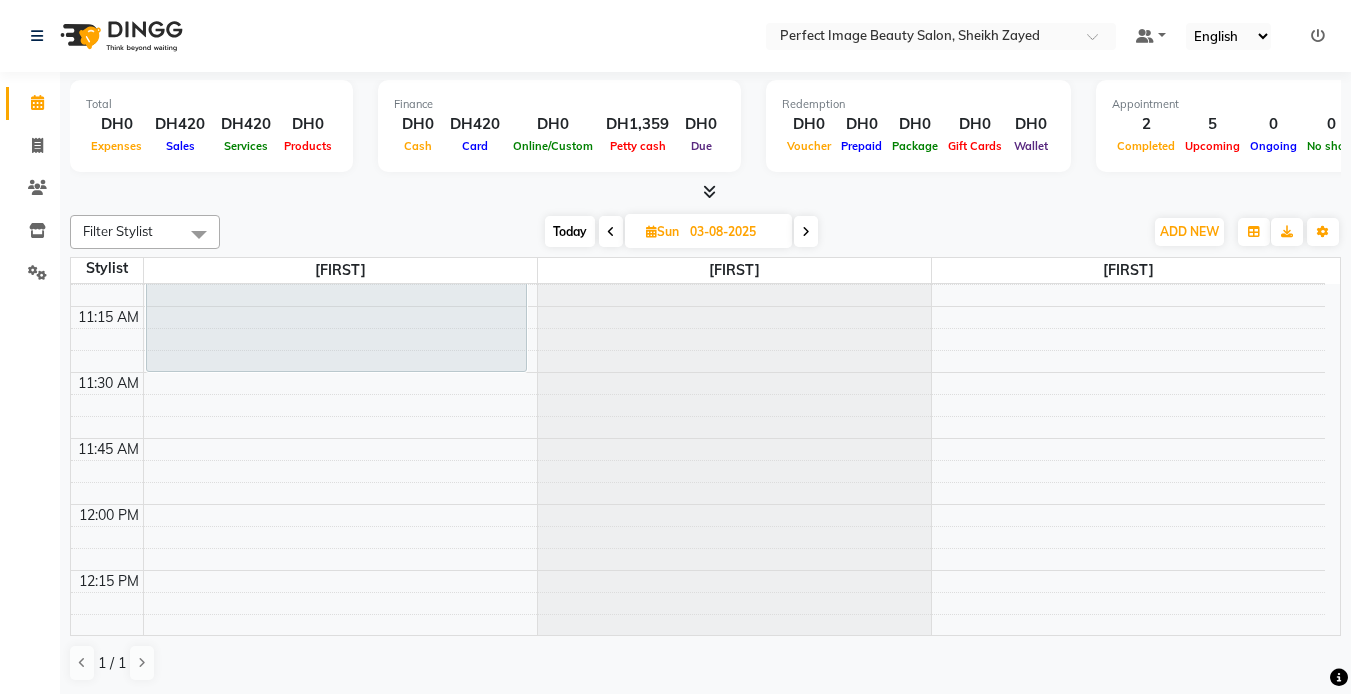 click on "9:00 AM 9:15 AM 9:30 AM 9:45 AM 10:00 AM 10:15 AM 10:30 AM 10:45 AM 11:00 AM 11:15 AM 11:30 AM 11:45 AM 12:00 PM 12:15 PM 12:30 PM 12:45 PM 1:00 PM 1:15 PM 1:30 PM 1:45 PM 2:00 PM 2:15 PM 2:30 PM 2:45 PM 3:00 PM 3:15 PM 3:30 PM 3:45 PM 4:00 PM 4:15 PM 4:30 PM 4:45 PM 5:00 PM 5:15 PM 5:30 PM 5:45 PM 6:00 PM 6:15 PM 6:30 PM 6:45 PM 7:00 PM 7:15 PM 7:30 PM 7:45 PM 8:00 PM 8:15 PM 8:30 PM 8:45 PM 9:00 PM 9:15 PM 9:30 PM 9:45 PM             Marleen , 10:00 AM-11:30 AM, Blowdry / Rollers Set & Dry Medium Hair From    Naima, 03:00 PM-05:35 PM, Trim Starting From,Blowdry / Rollers Set & Dry Medium Hair From,Hair Protein & Repair From" at bounding box center (698, 1428) 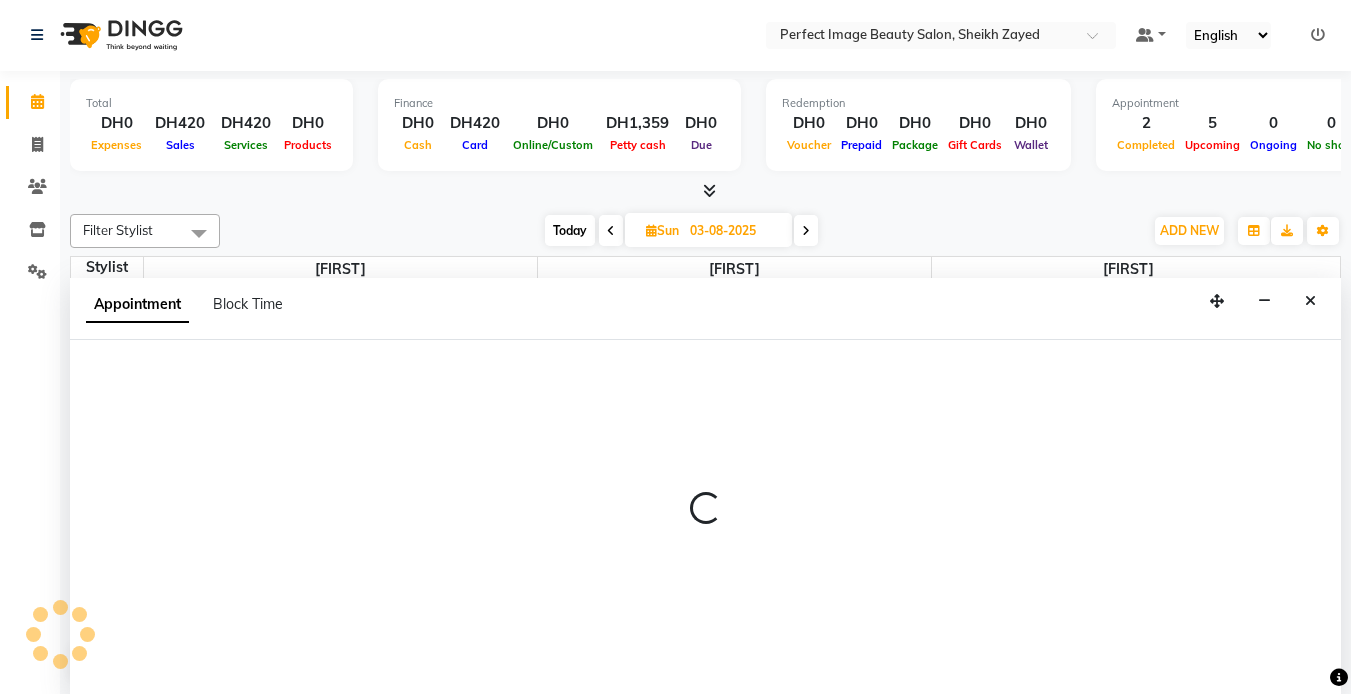 scroll, scrollTop: 573, scrollLeft: 0, axis: vertical 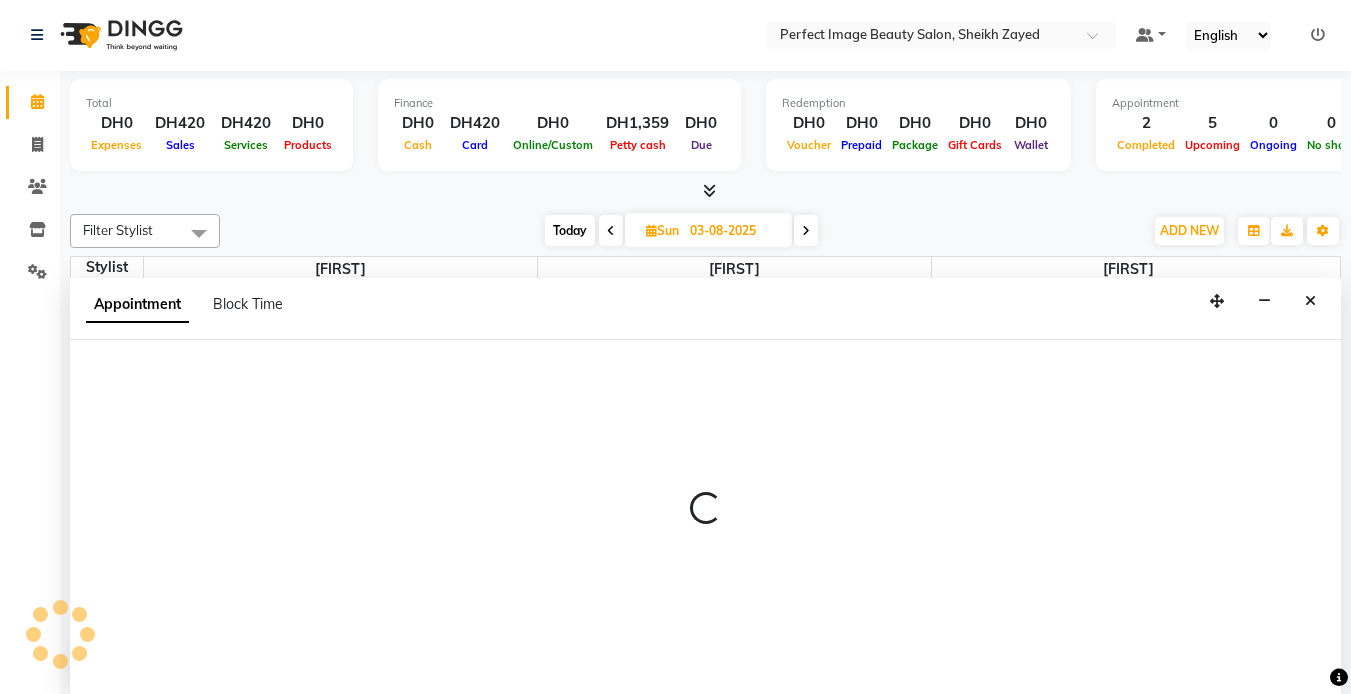 select on "85053" 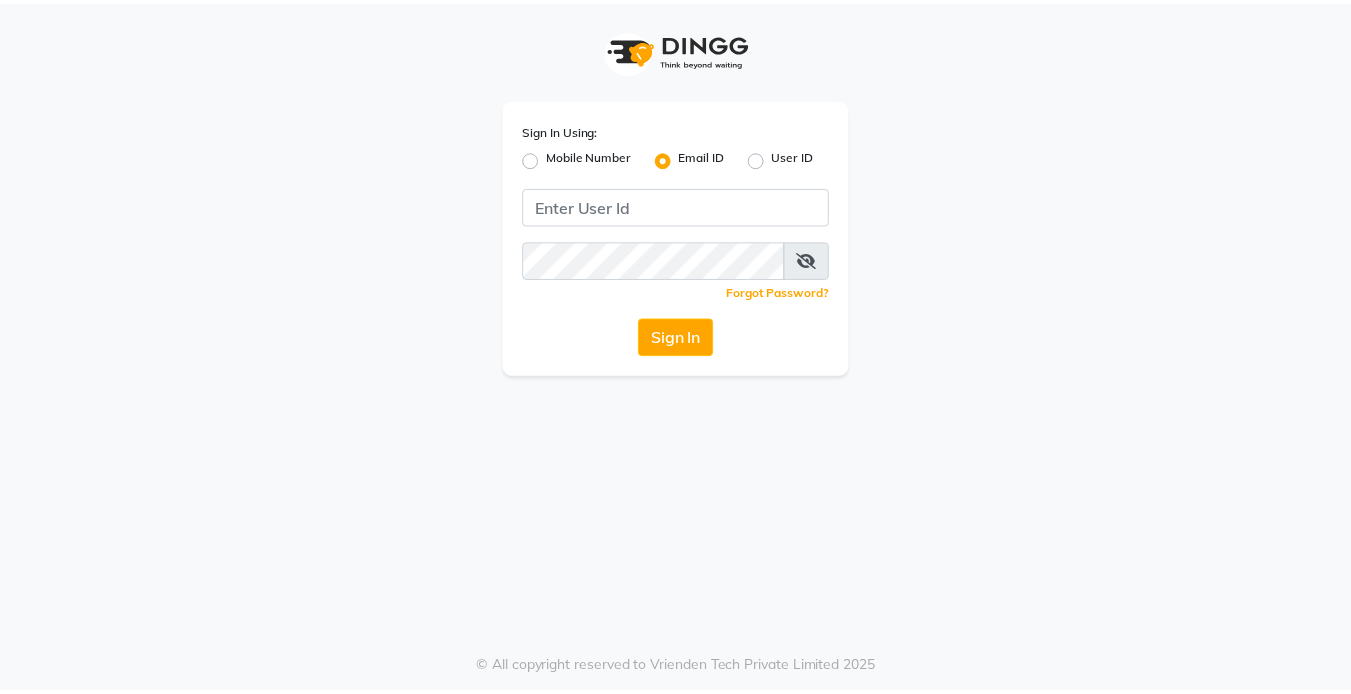 scroll, scrollTop: 0, scrollLeft: 0, axis: both 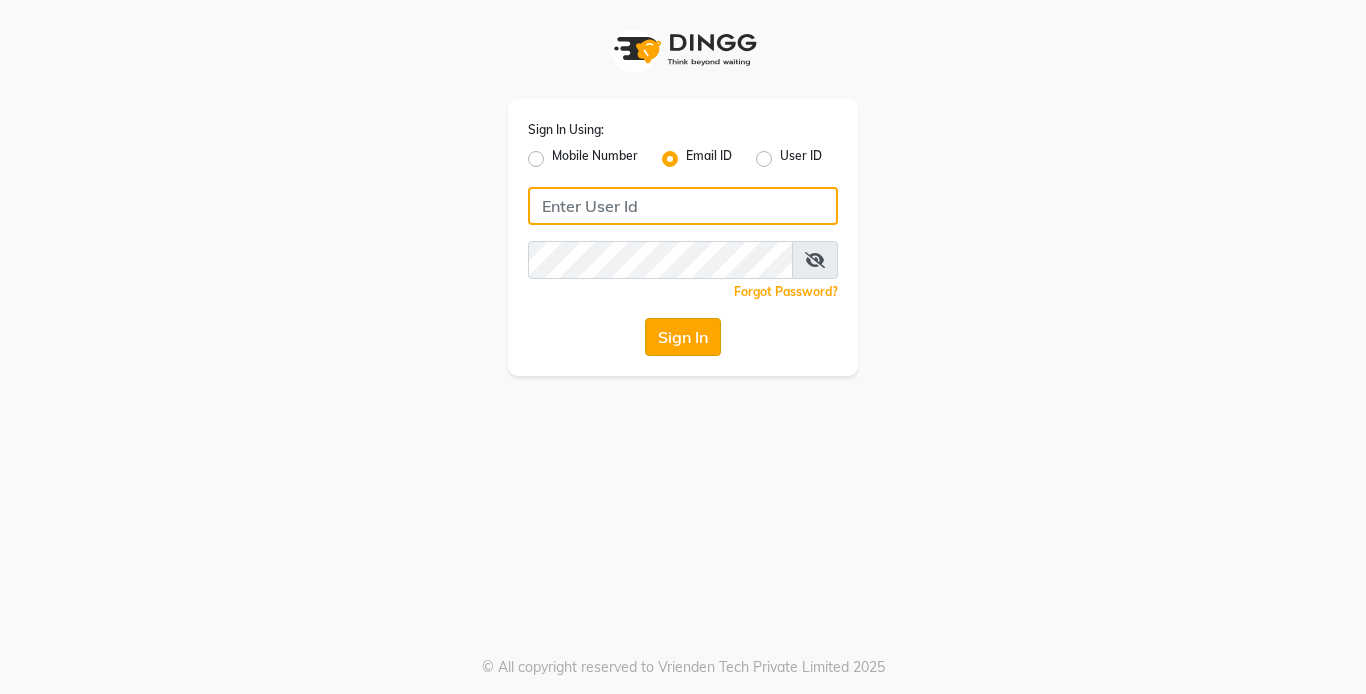 type on "[EMAIL]" 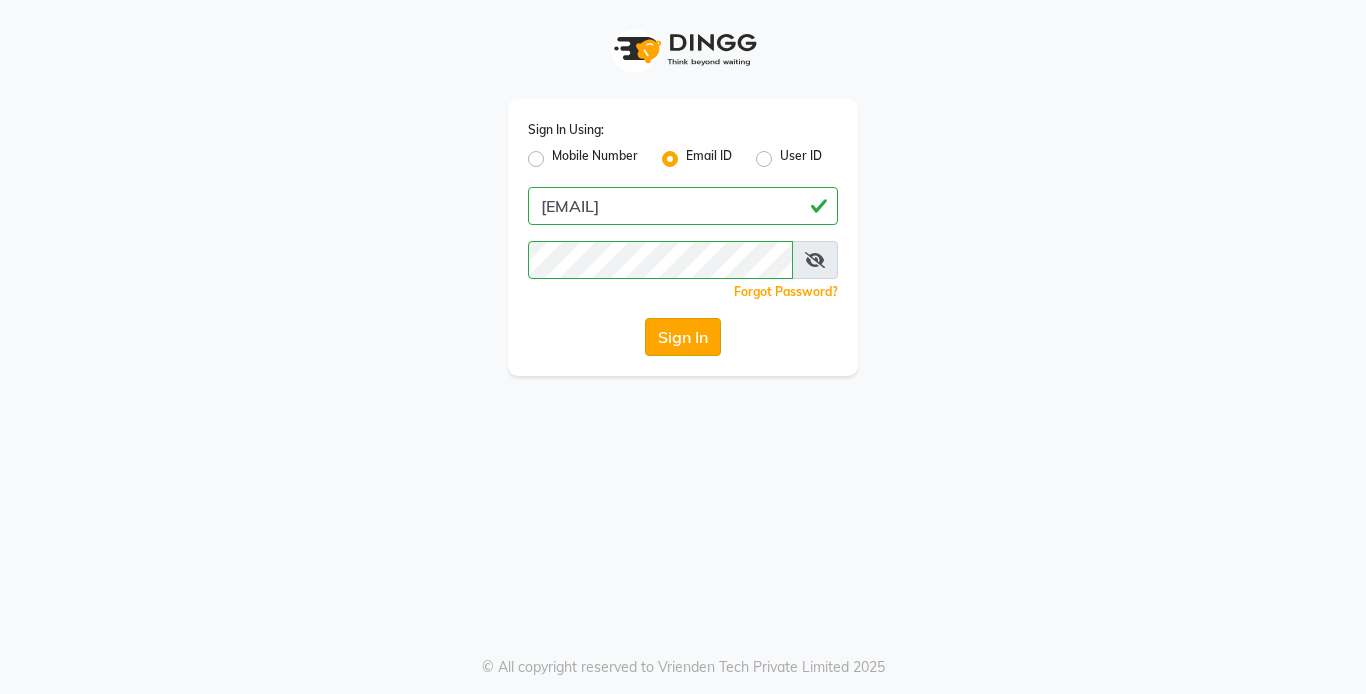 click on "Sign In" 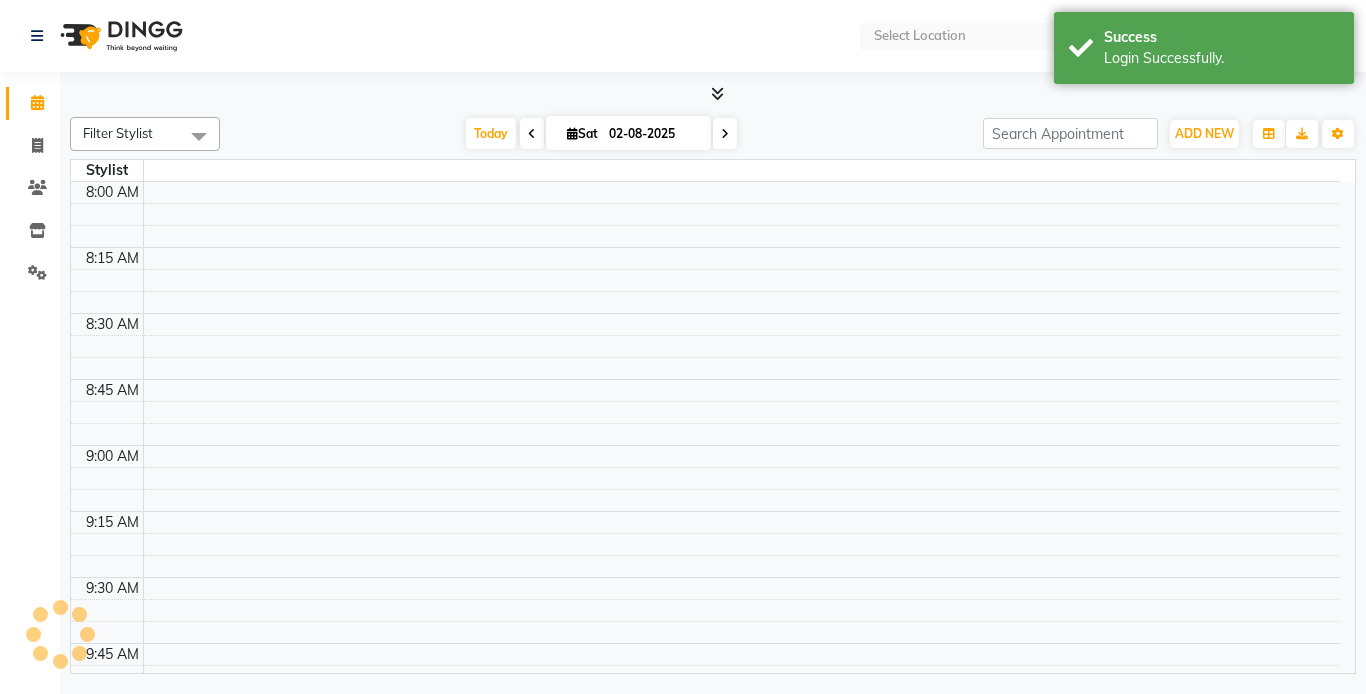 select on "en" 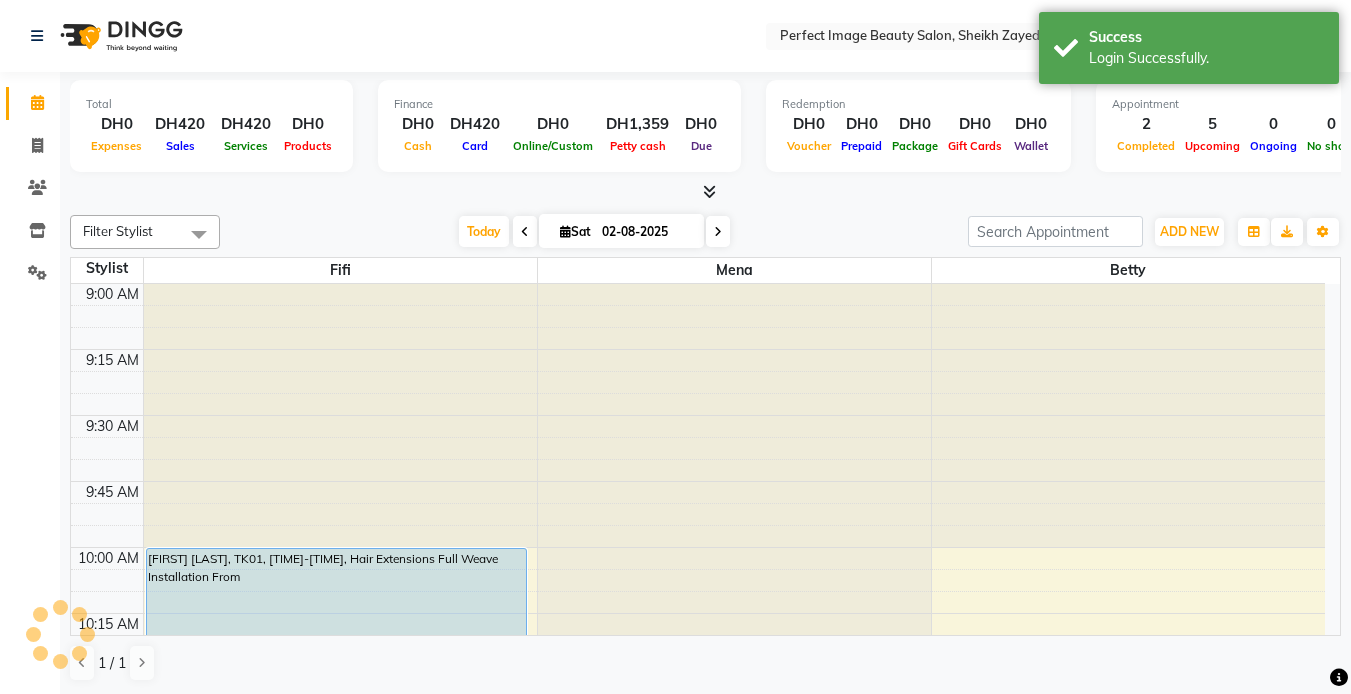 scroll, scrollTop: 0, scrollLeft: 0, axis: both 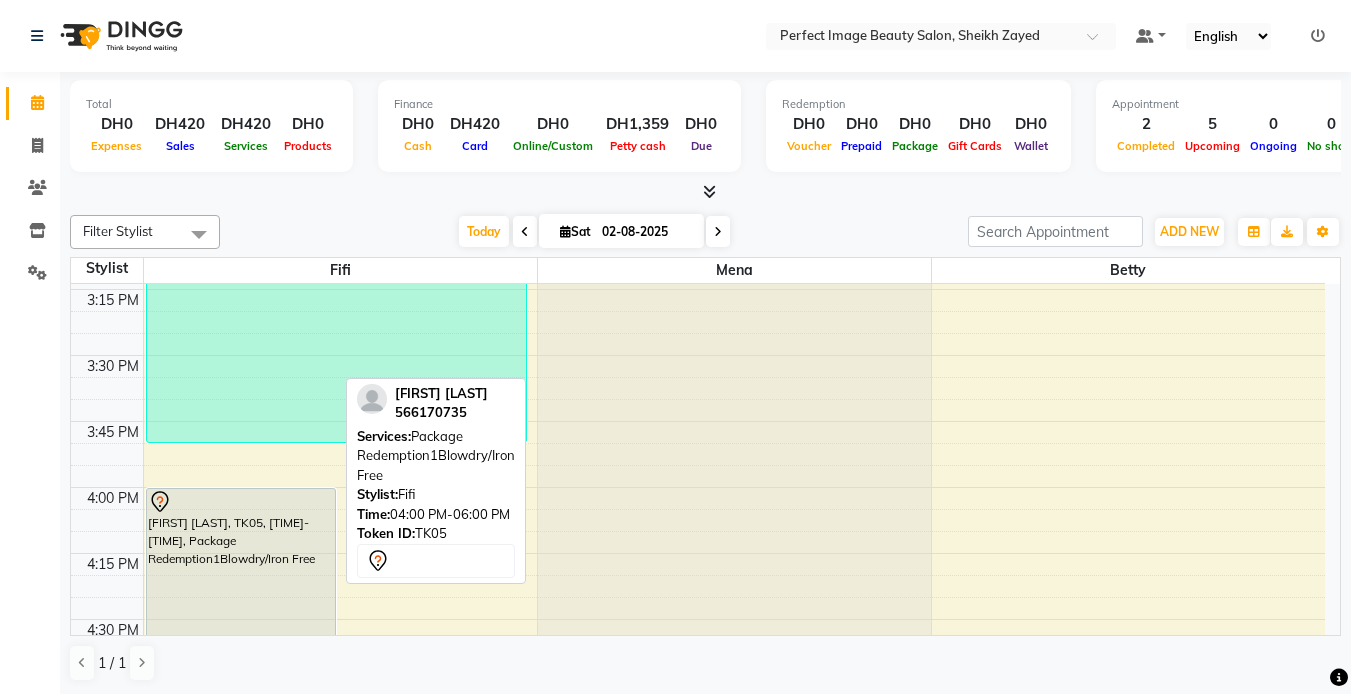 click on "[FIRST] [LAST], TK05, [TIME]-[TIME], Package Redemption1Blowdry/Iron Free" at bounding box center [241, 751] 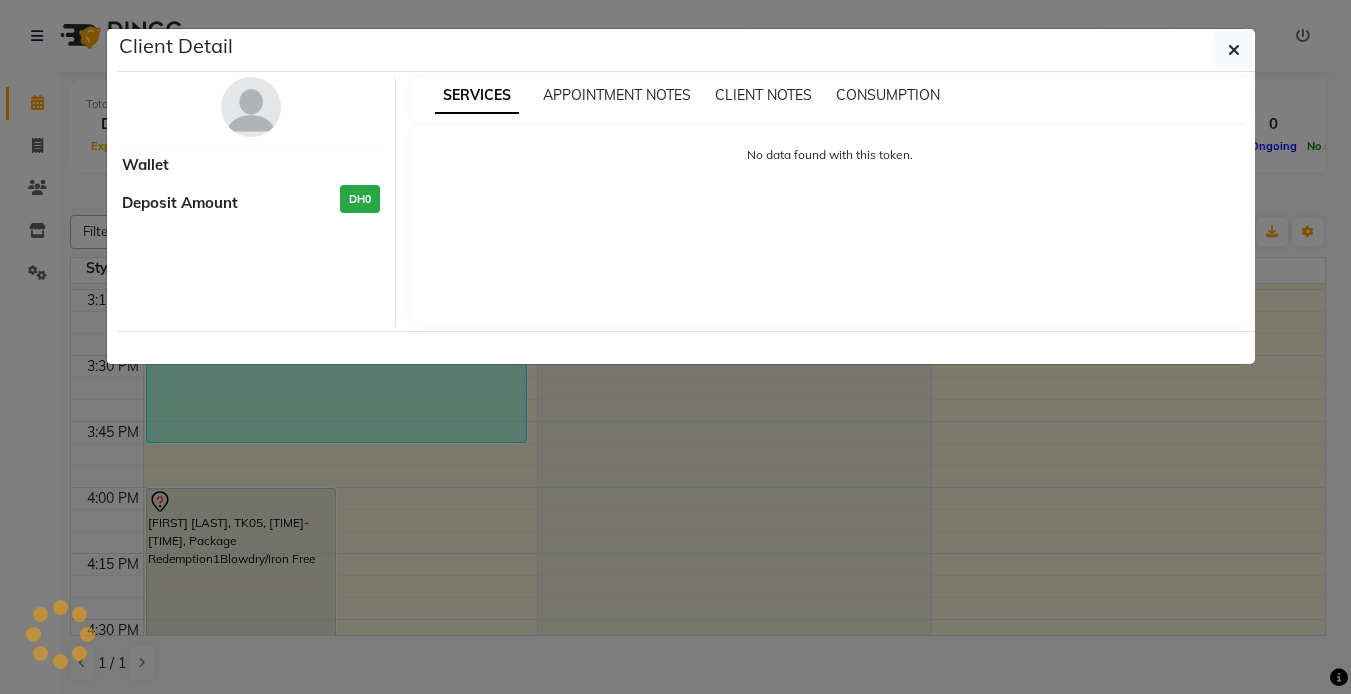 select on "7" 